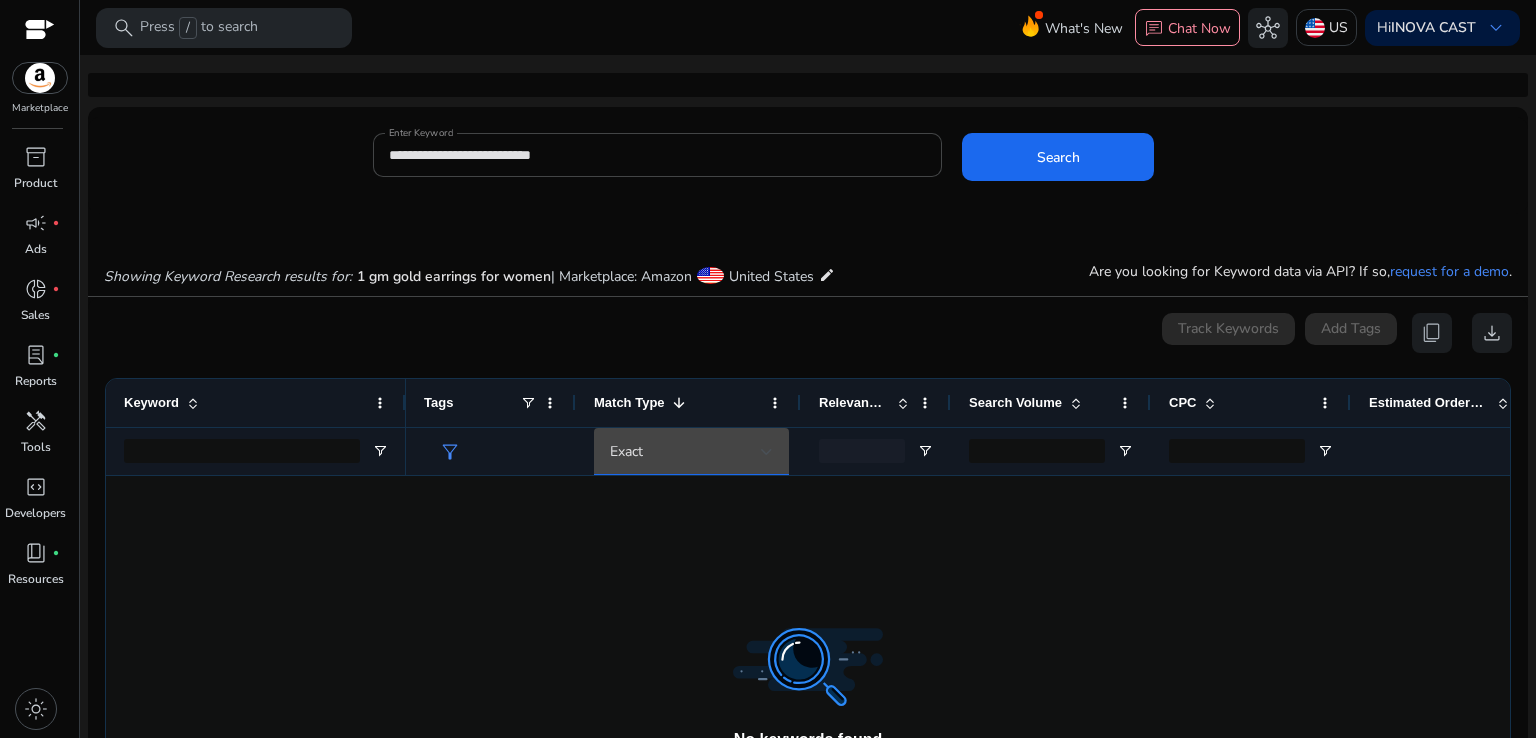 scroll, scrollTop: 0, scrollLeft: 0, axis: both 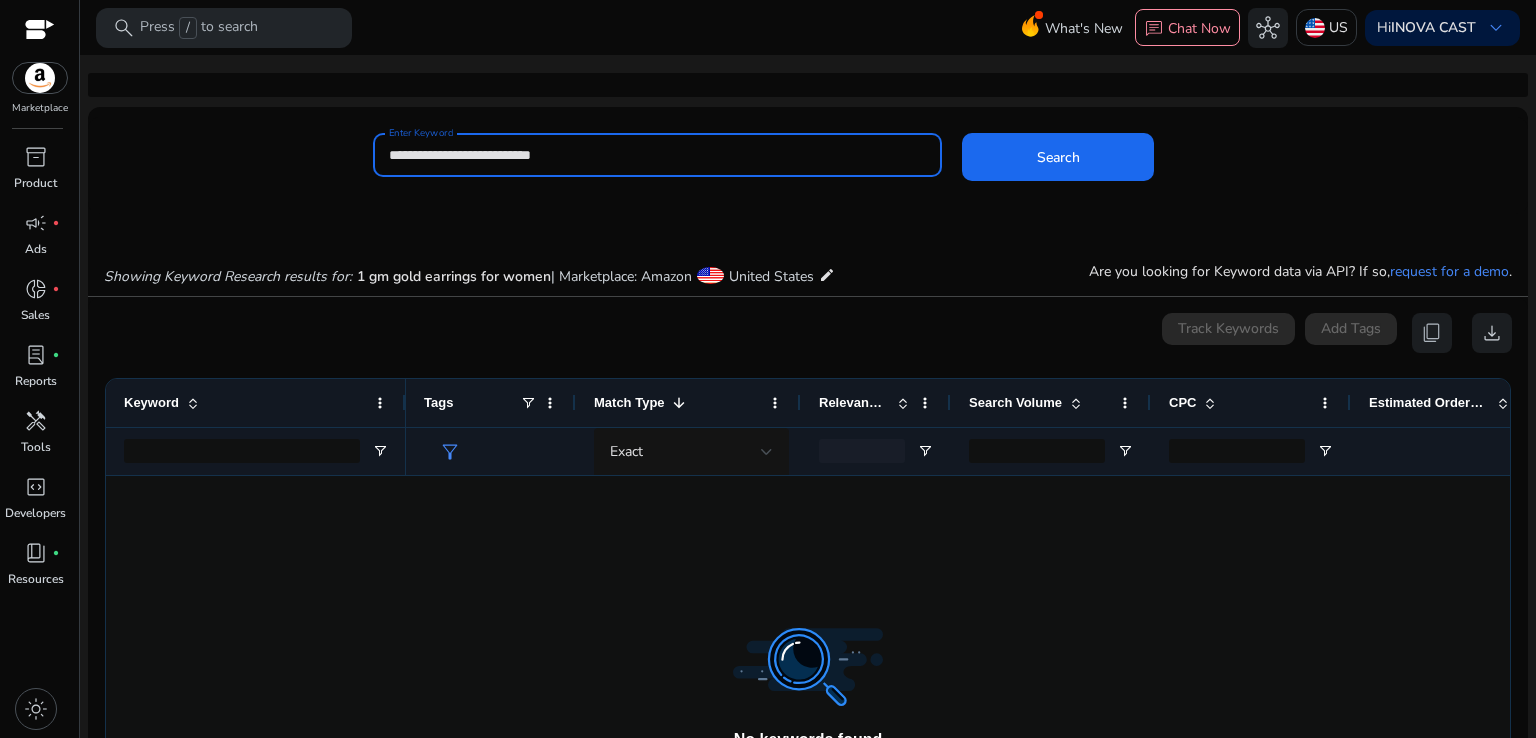 drag, startPoint x: 634, startPoint y: 154, endPoint x: 341, endPoint y: 185, distance: 294.63538 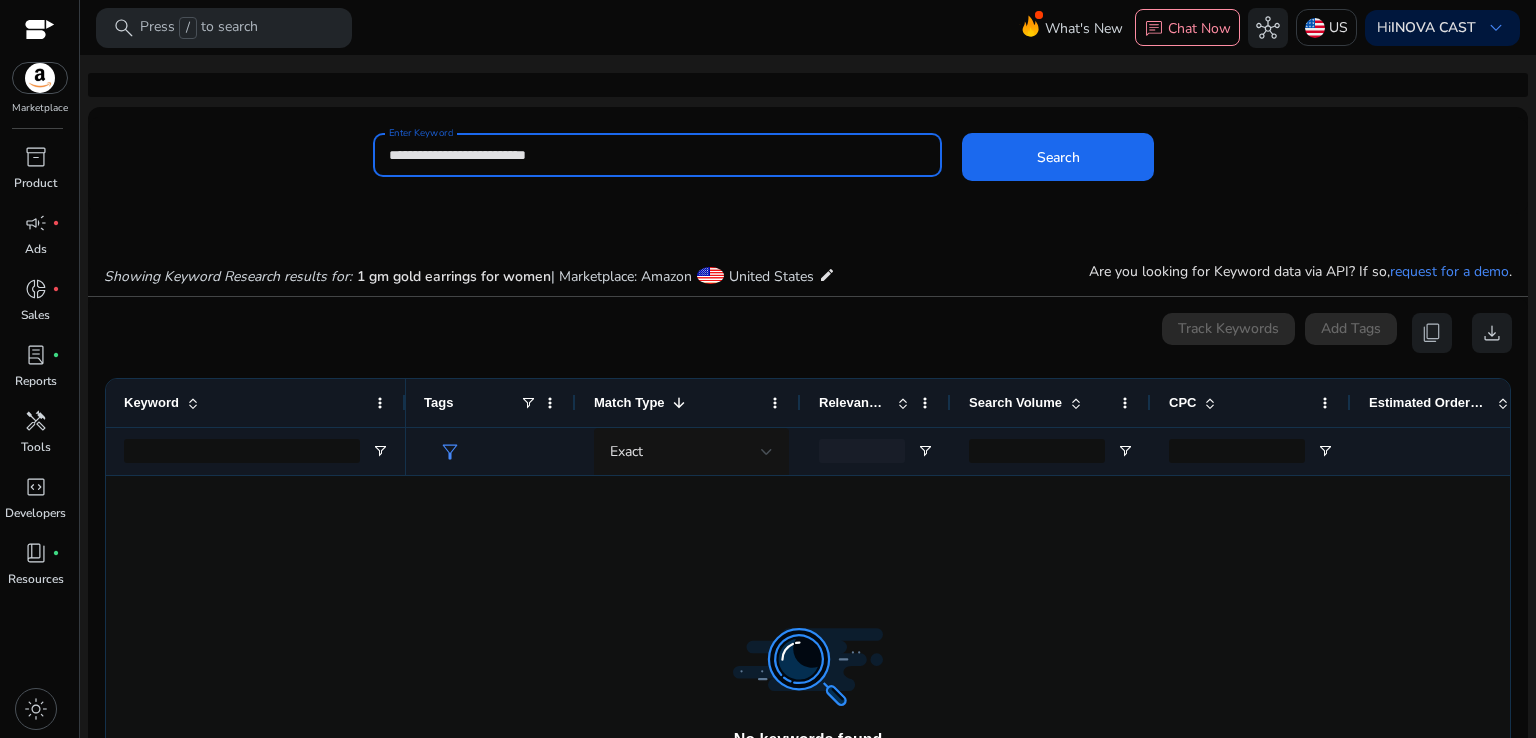 type on "**********" 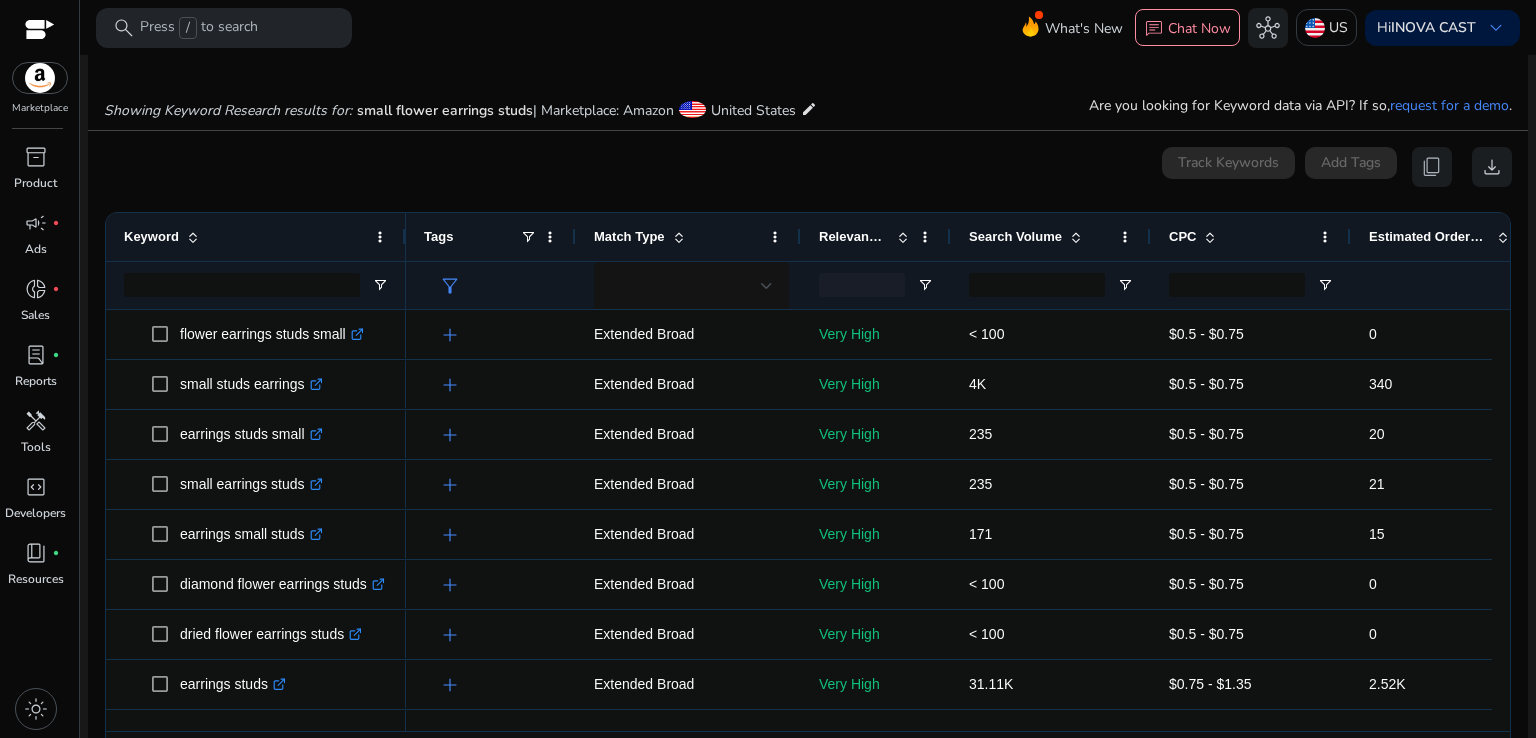 scroll, scrollTop: 214, scrollLeft: 0, axis: vertical 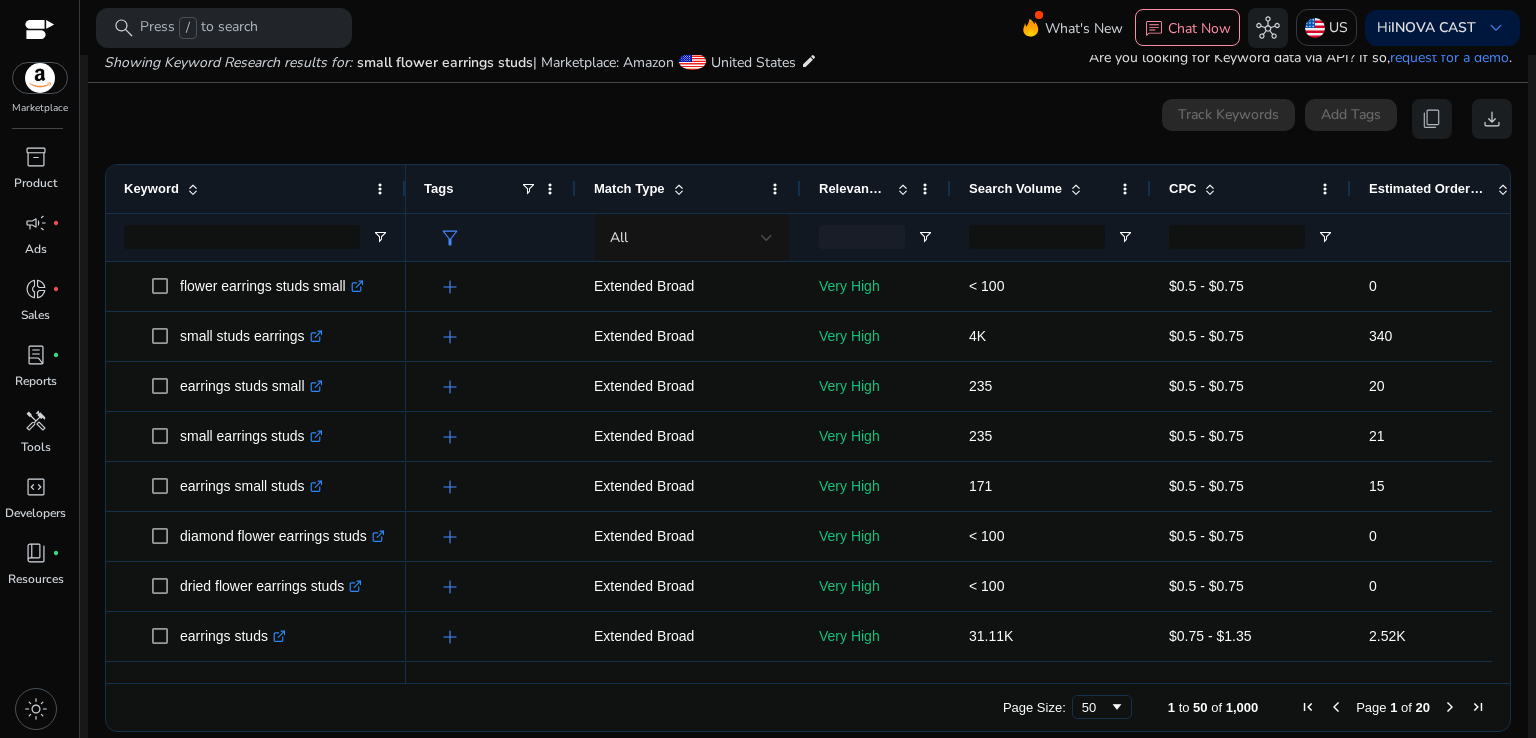 click on "edit" at bounding box center [809, 61] 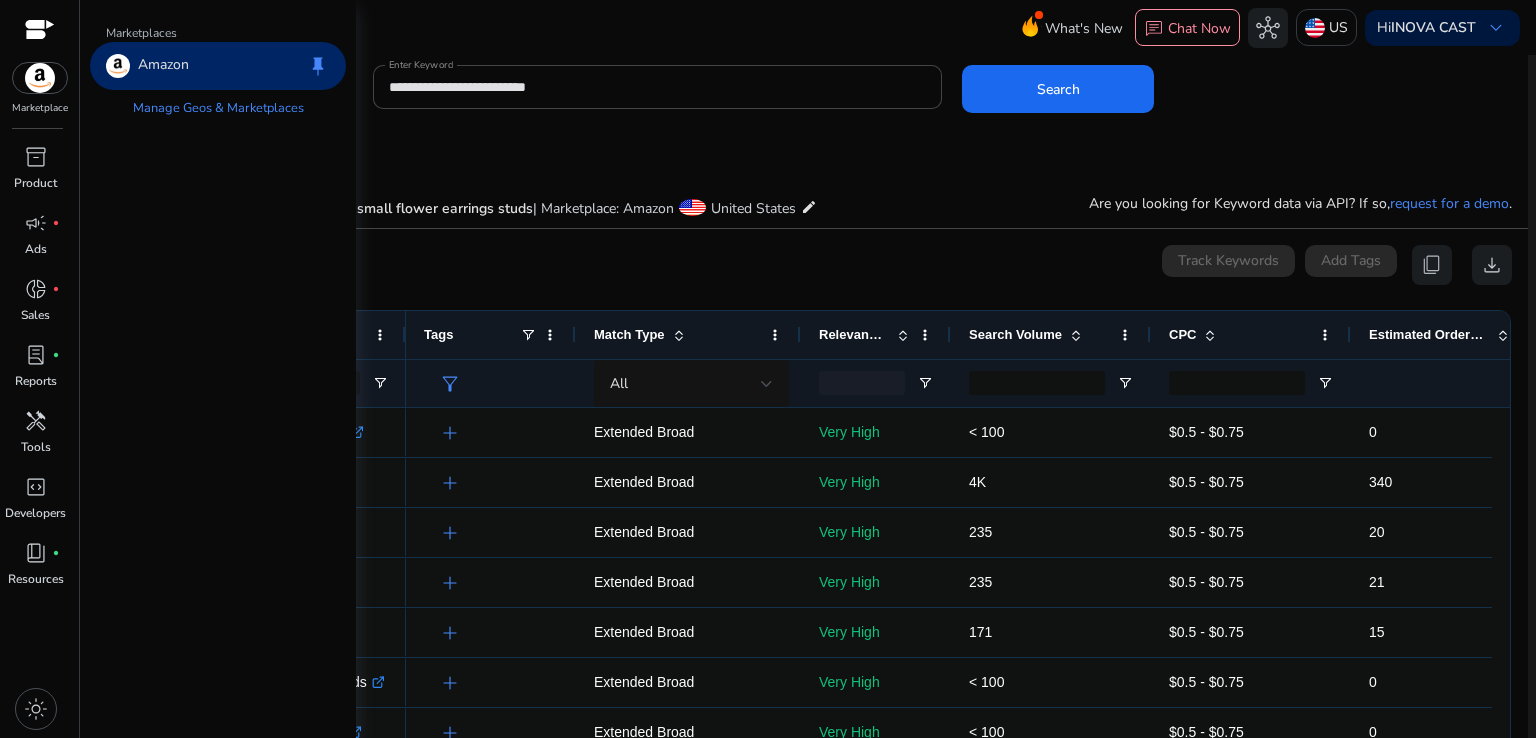 scroll, scrollTop: 14, scrollLeft: 0, axis: vertical 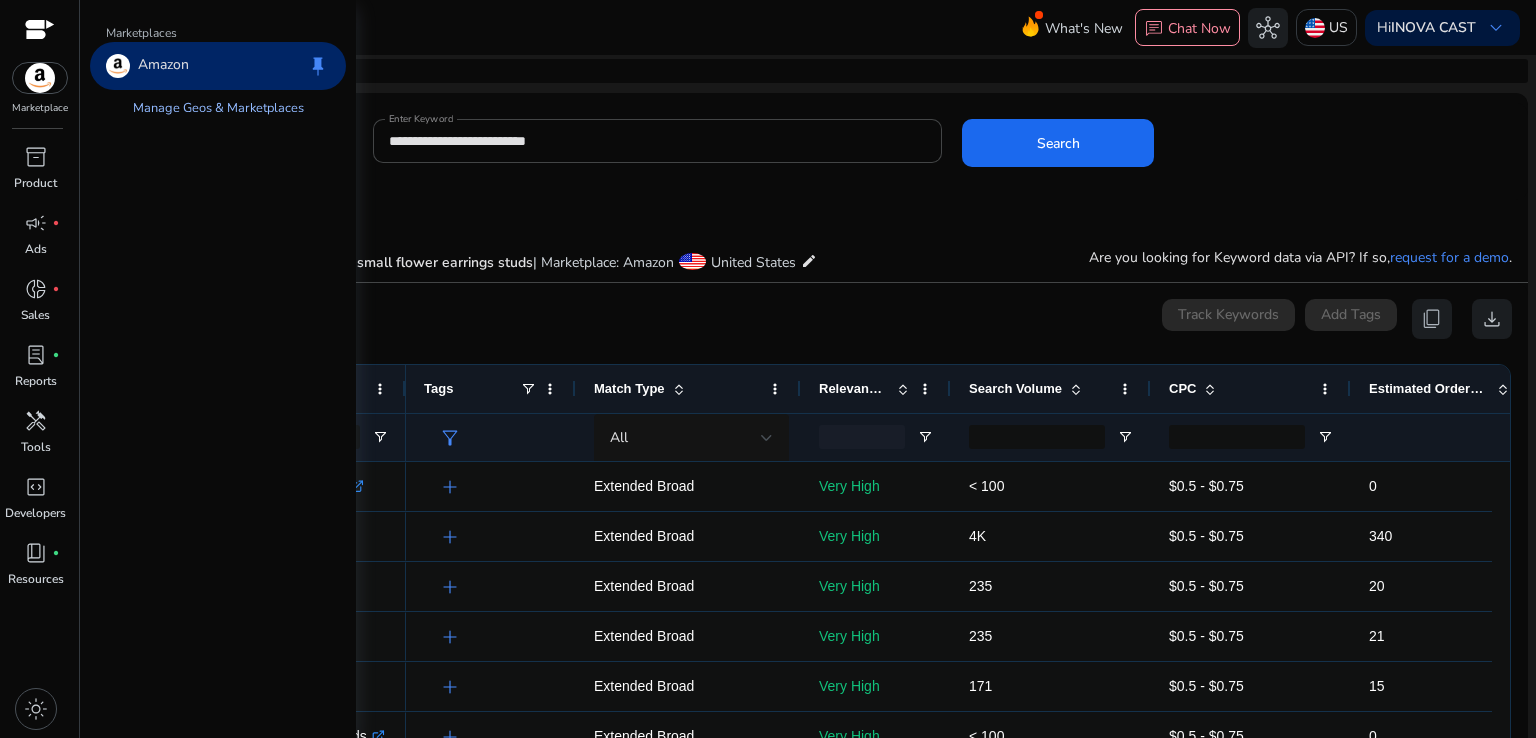 click on "Manage Geos & Marketplaces" at bounding box center [218, 108] 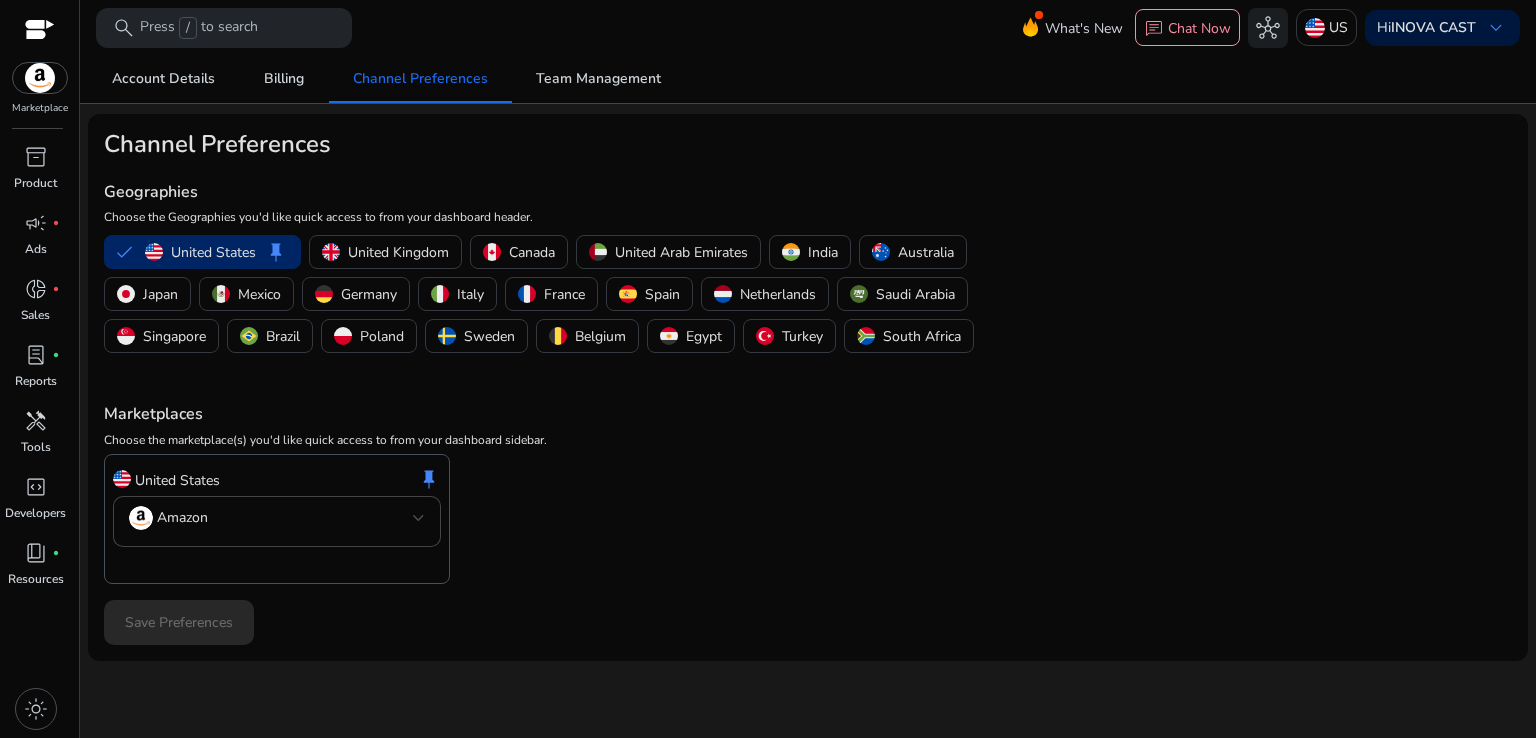 scroll, scrollTop: 0, scrollLeft: 0, axis: both 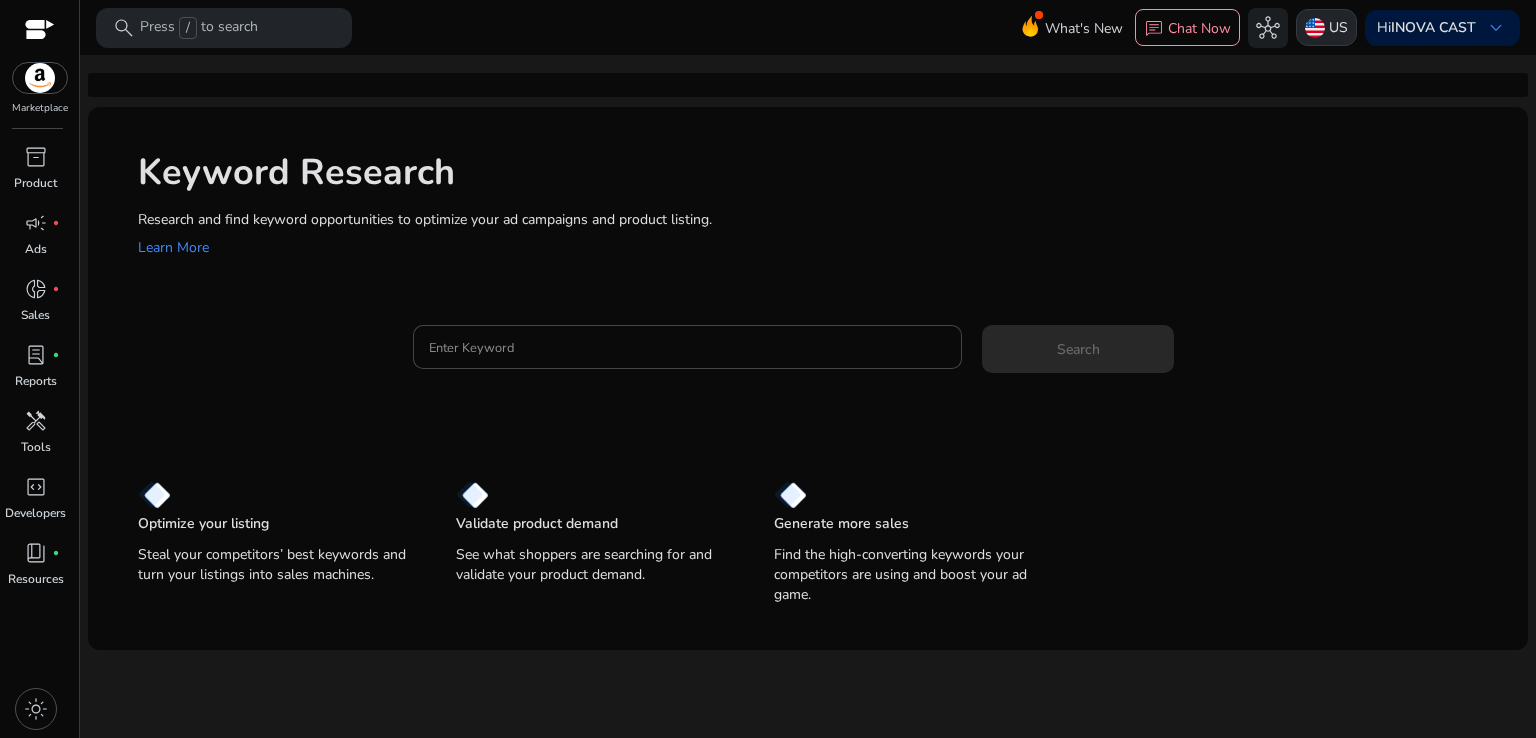 click on "US" at bounding box center (1326, 27) 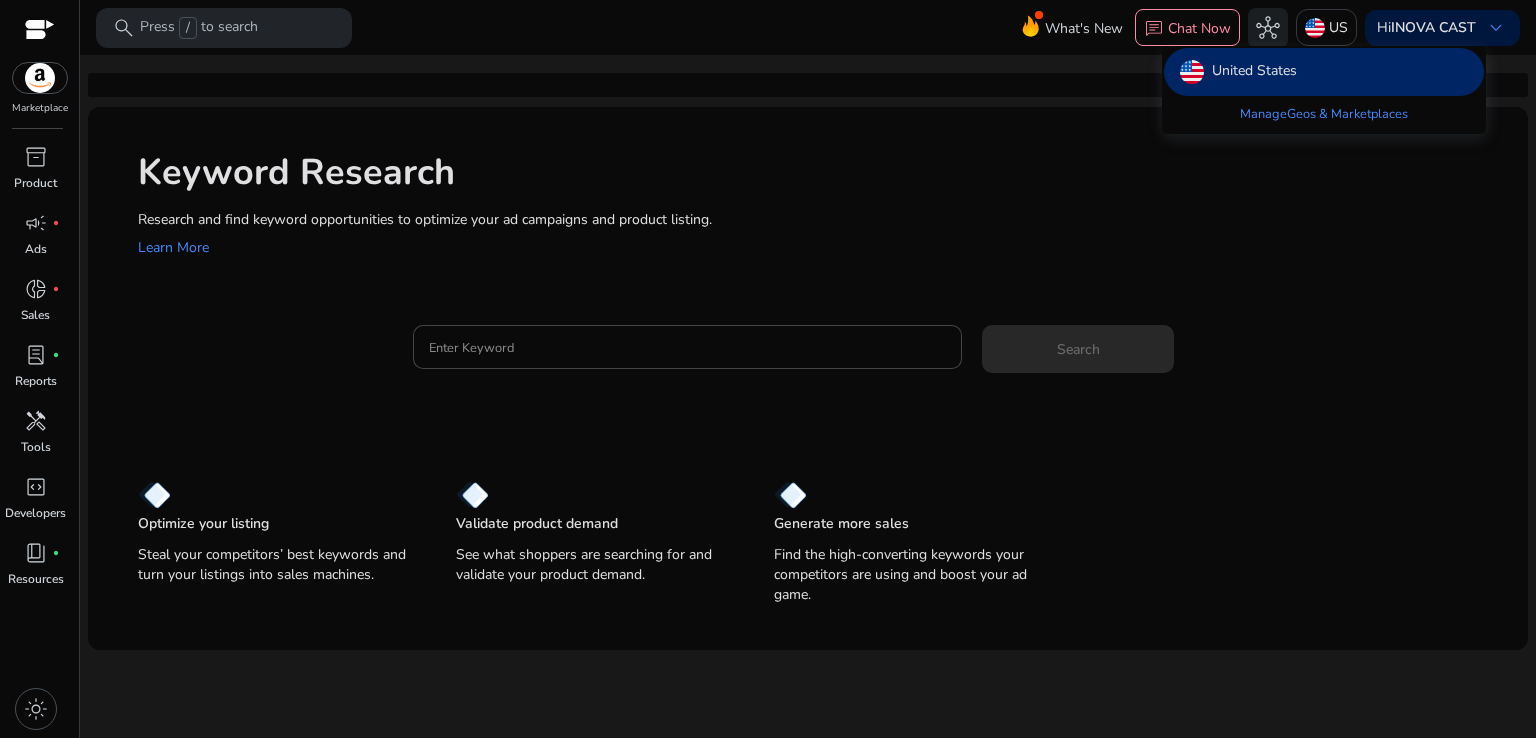 click at bounding box center (768, 369) 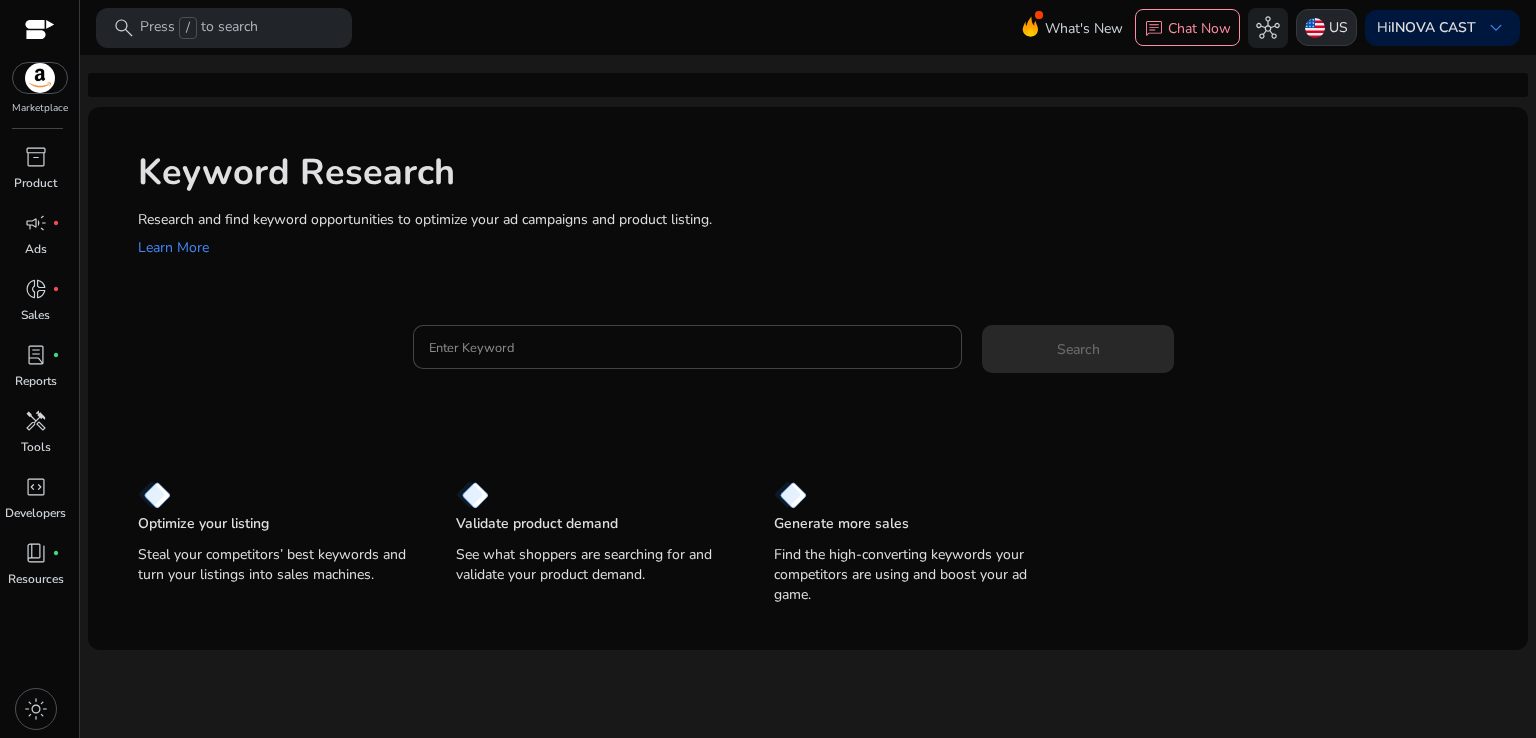 click on "US" at bounding box center (1338, 27) 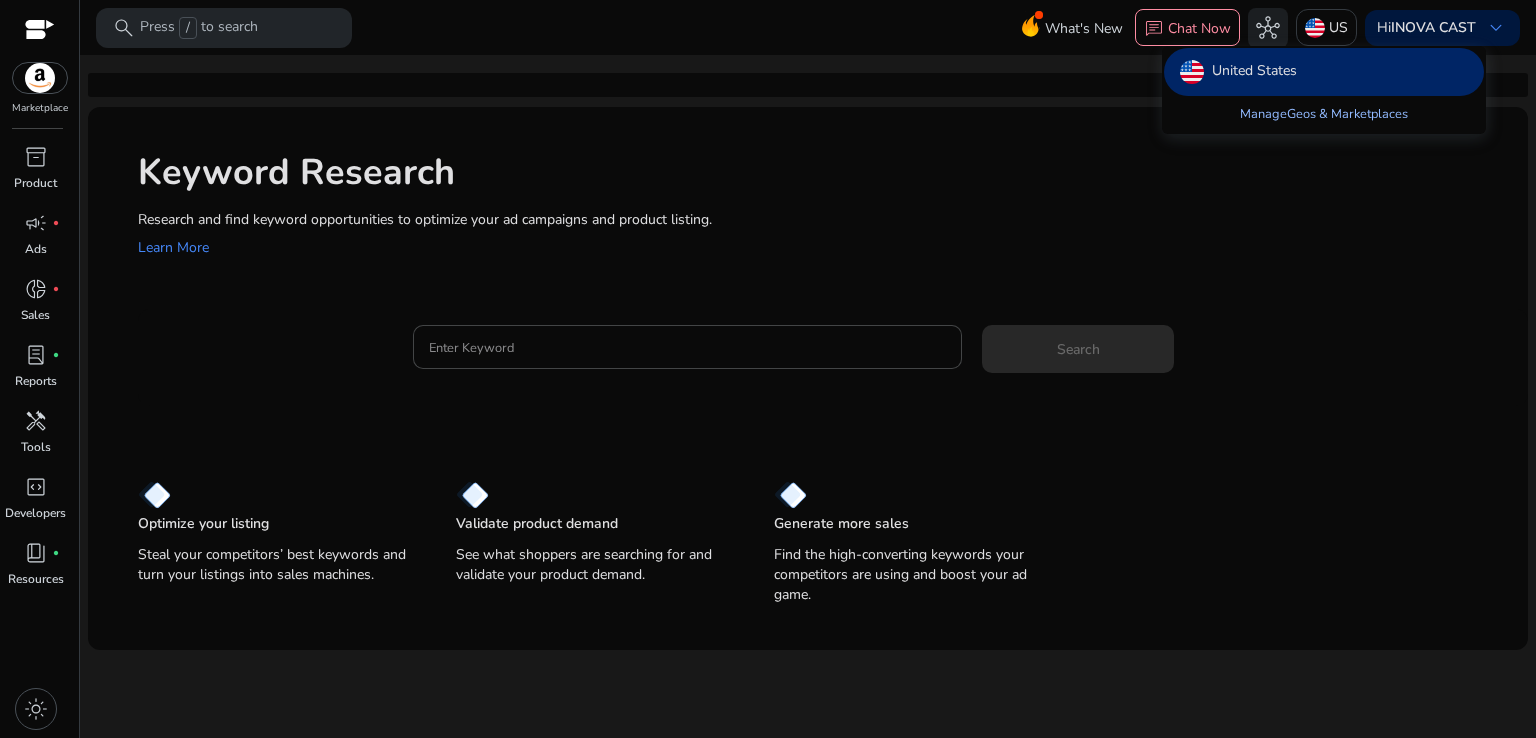 click on "Manage   Geos & Marketplaces" at bounding box center [1324, 114] 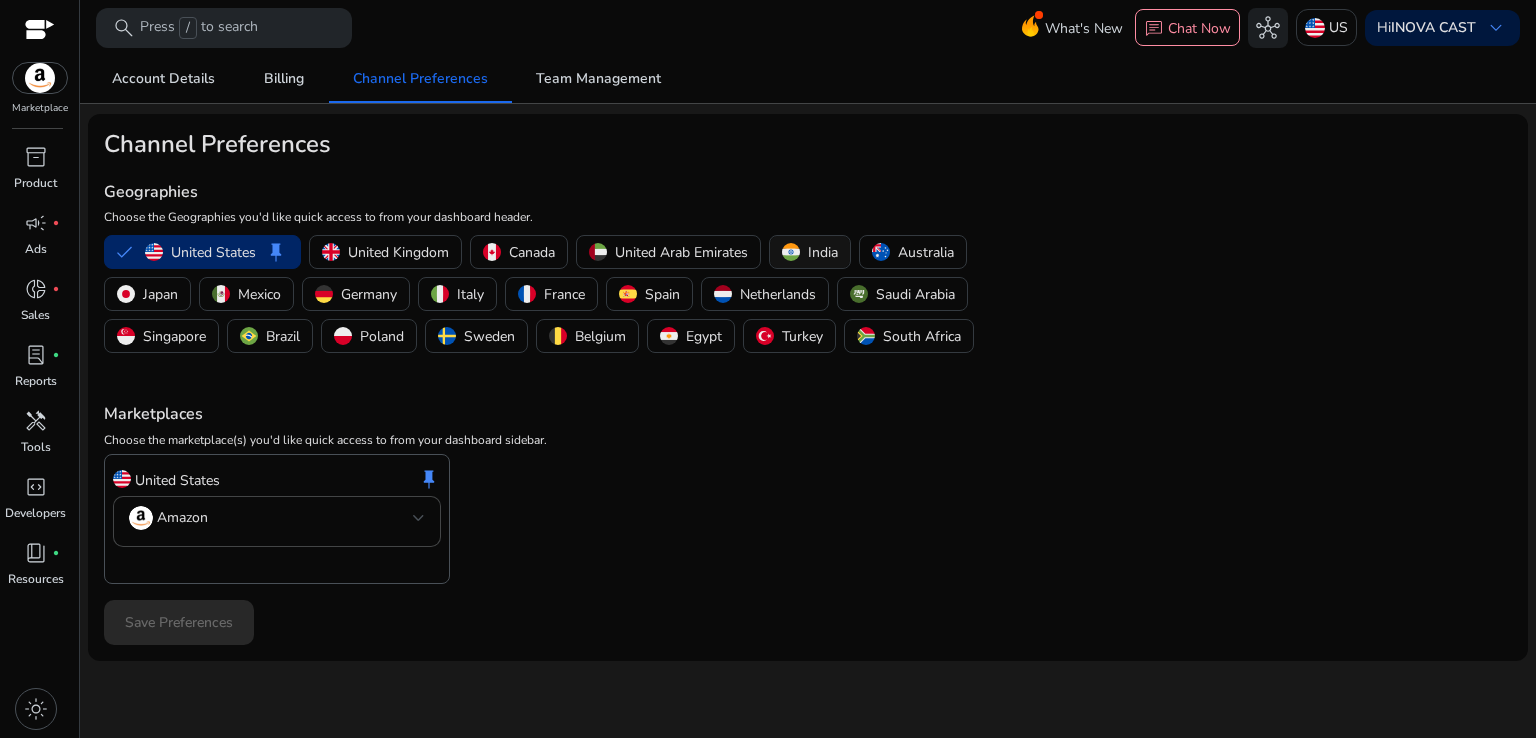 click on "India" at bounding box center (823, 252) 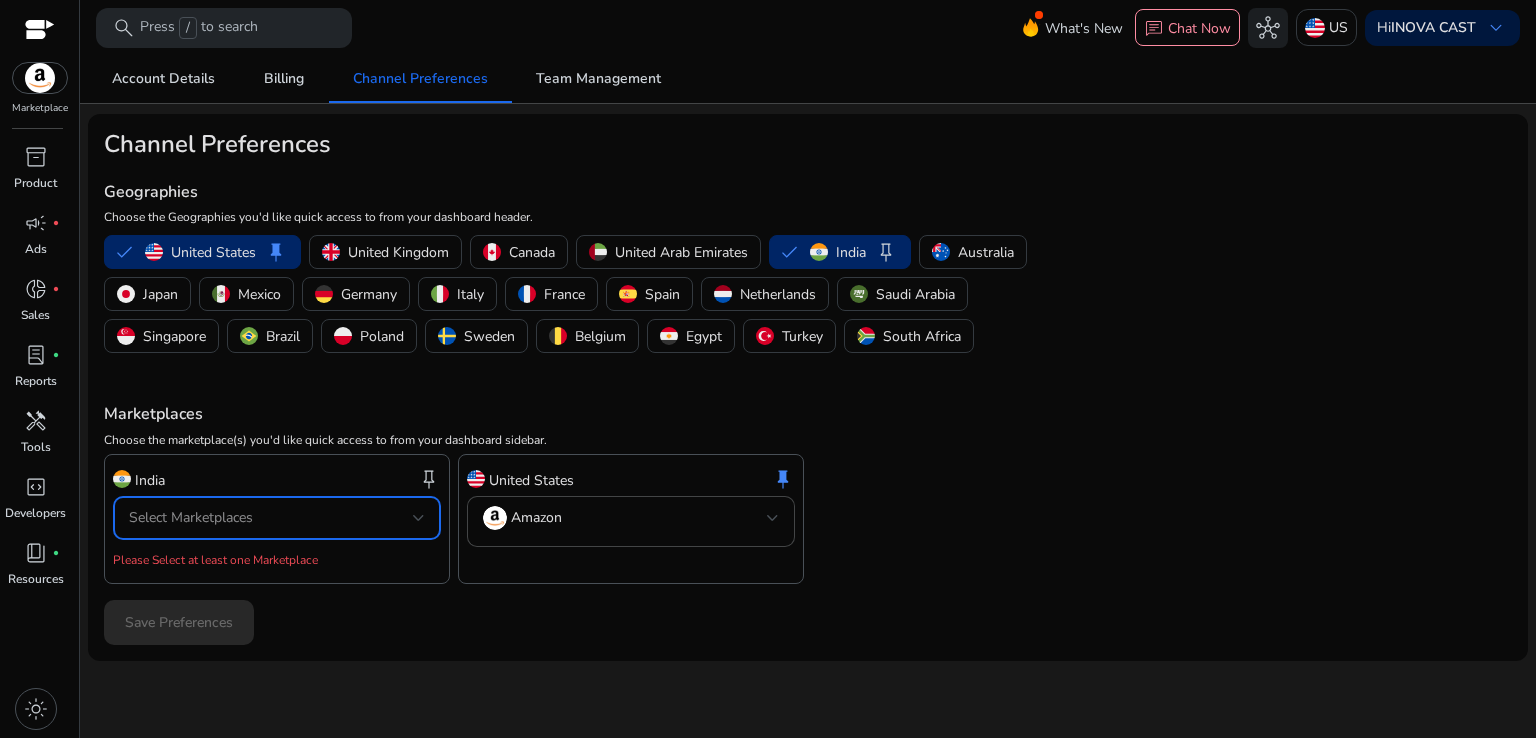 click on "Select Marketplaces" at bounding box center (271, 518) 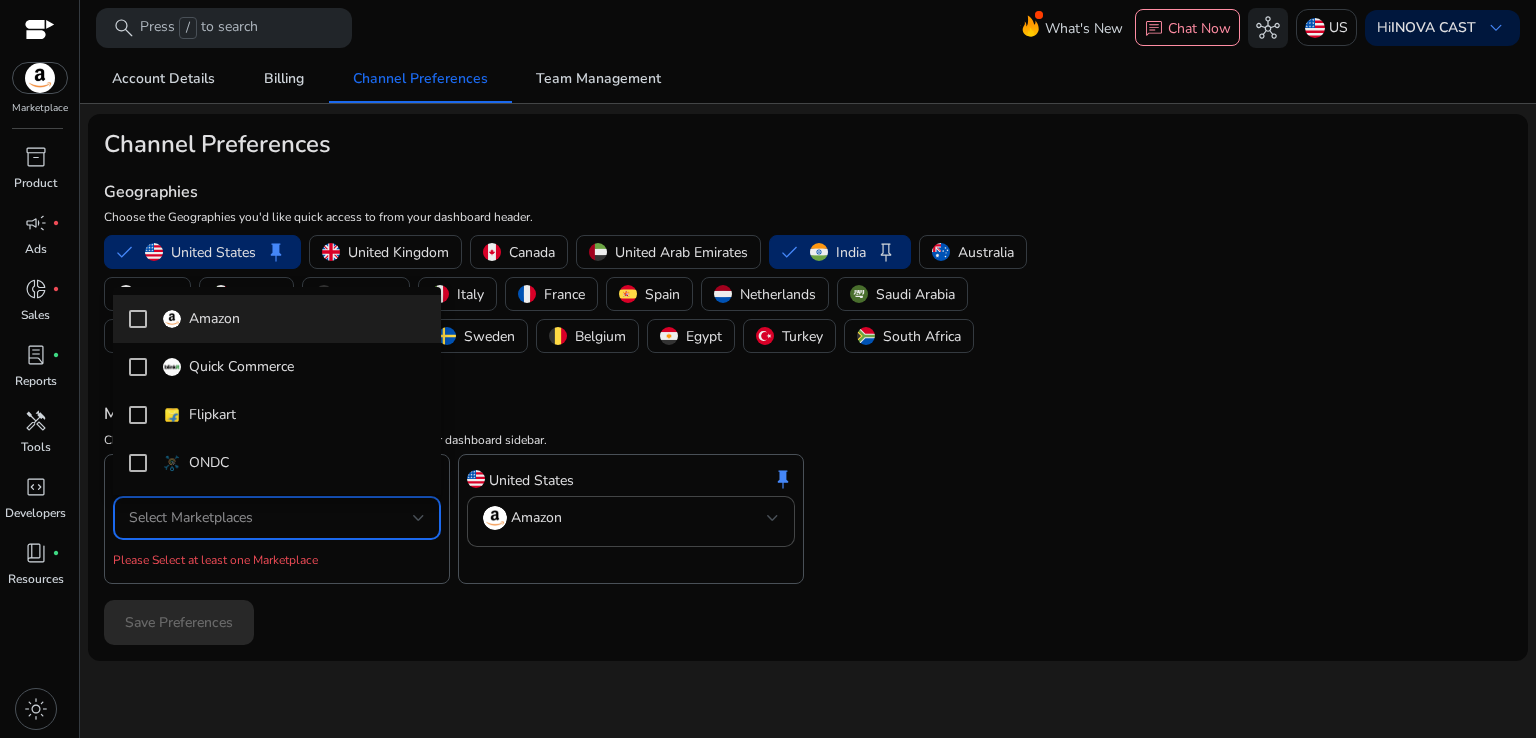 click at bounding box center (138, 319) 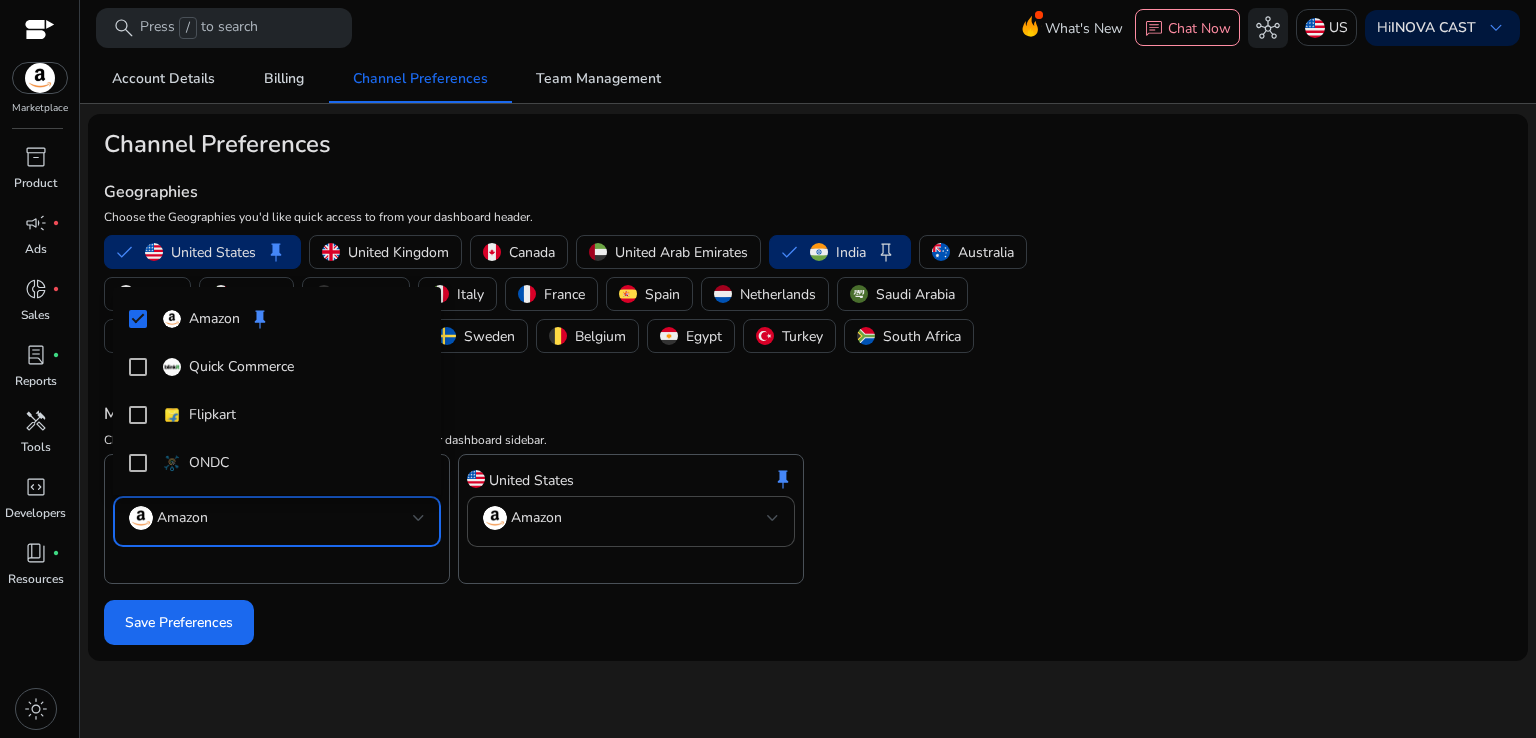 click at bounding box center (768, 369) 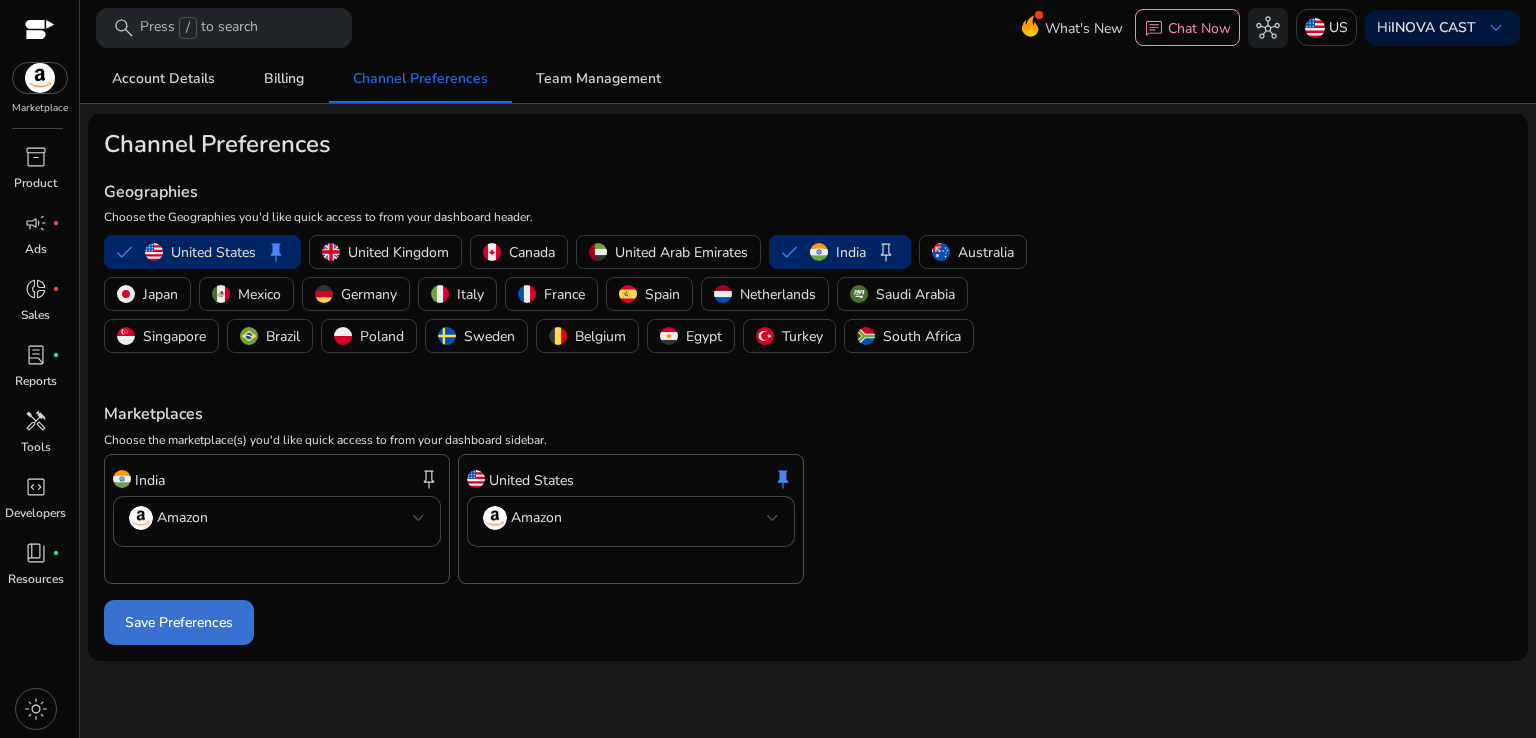 click on "Save Preferences" 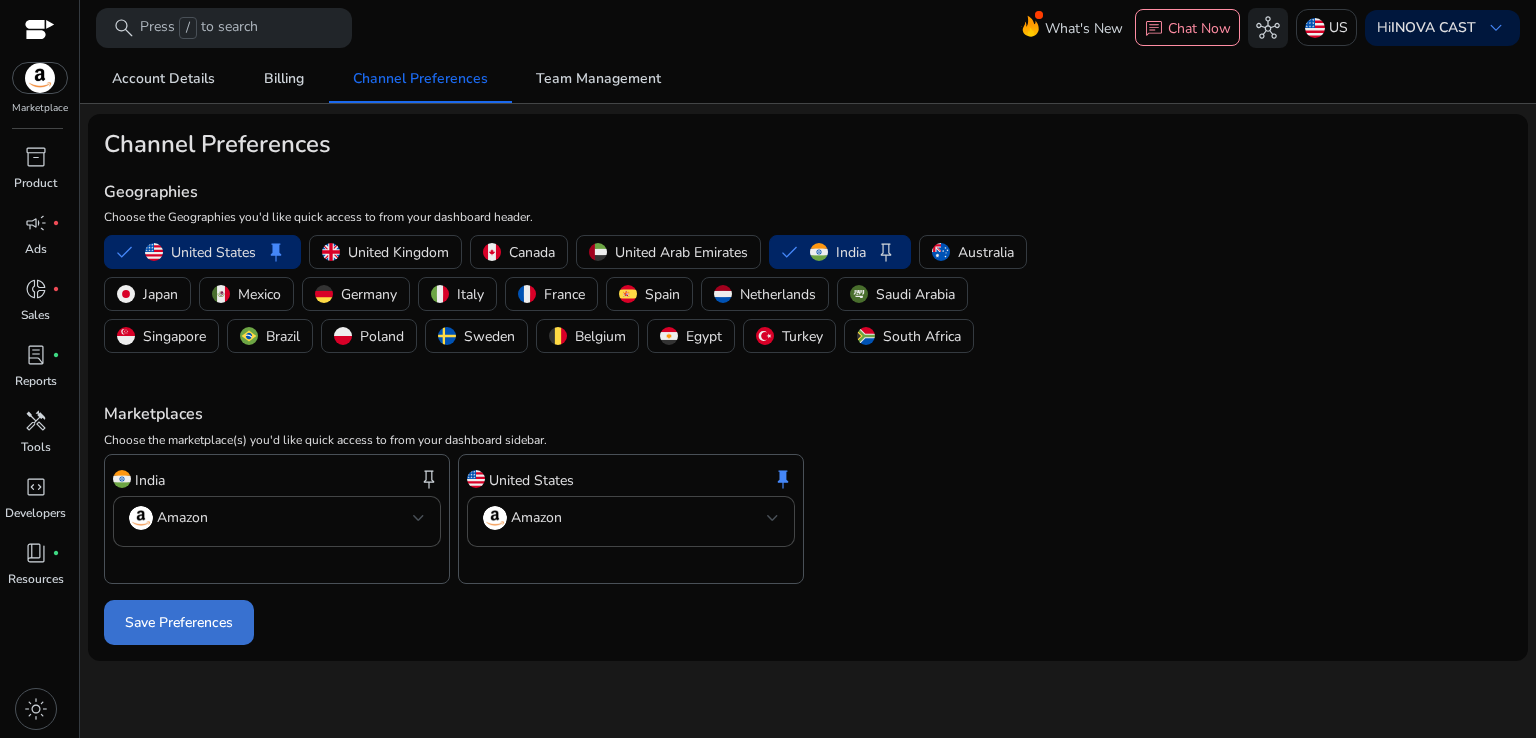 click 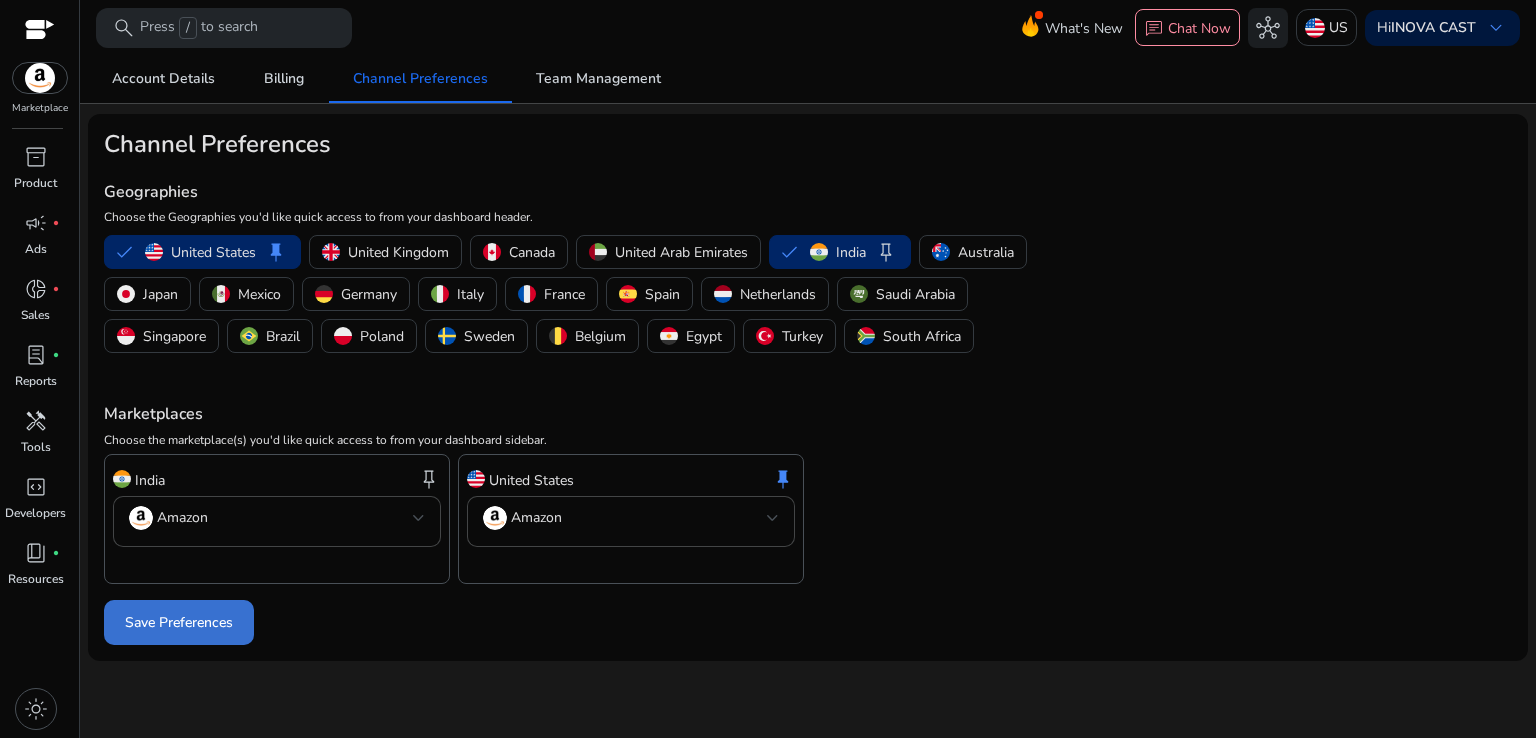 click 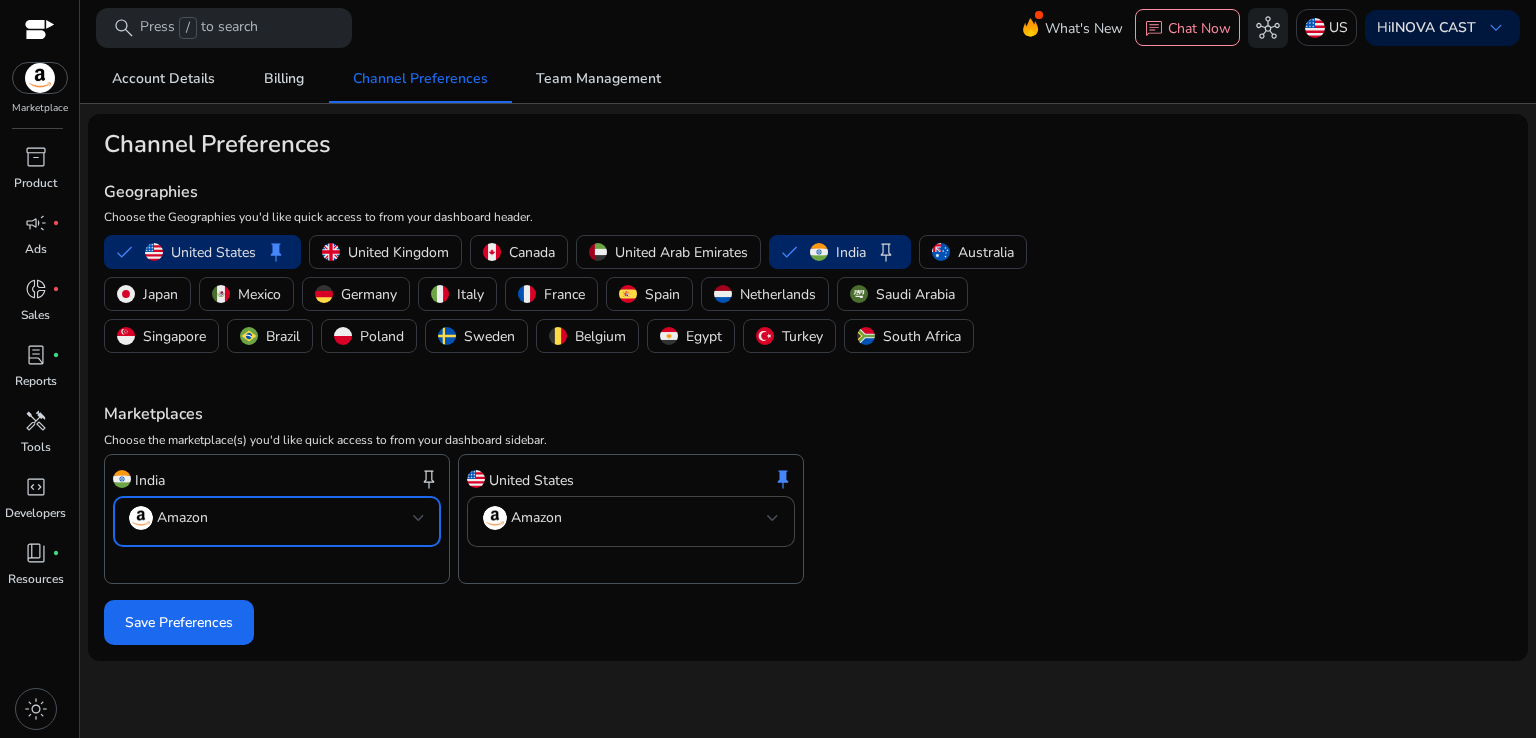click at bounding box center [419, 518] 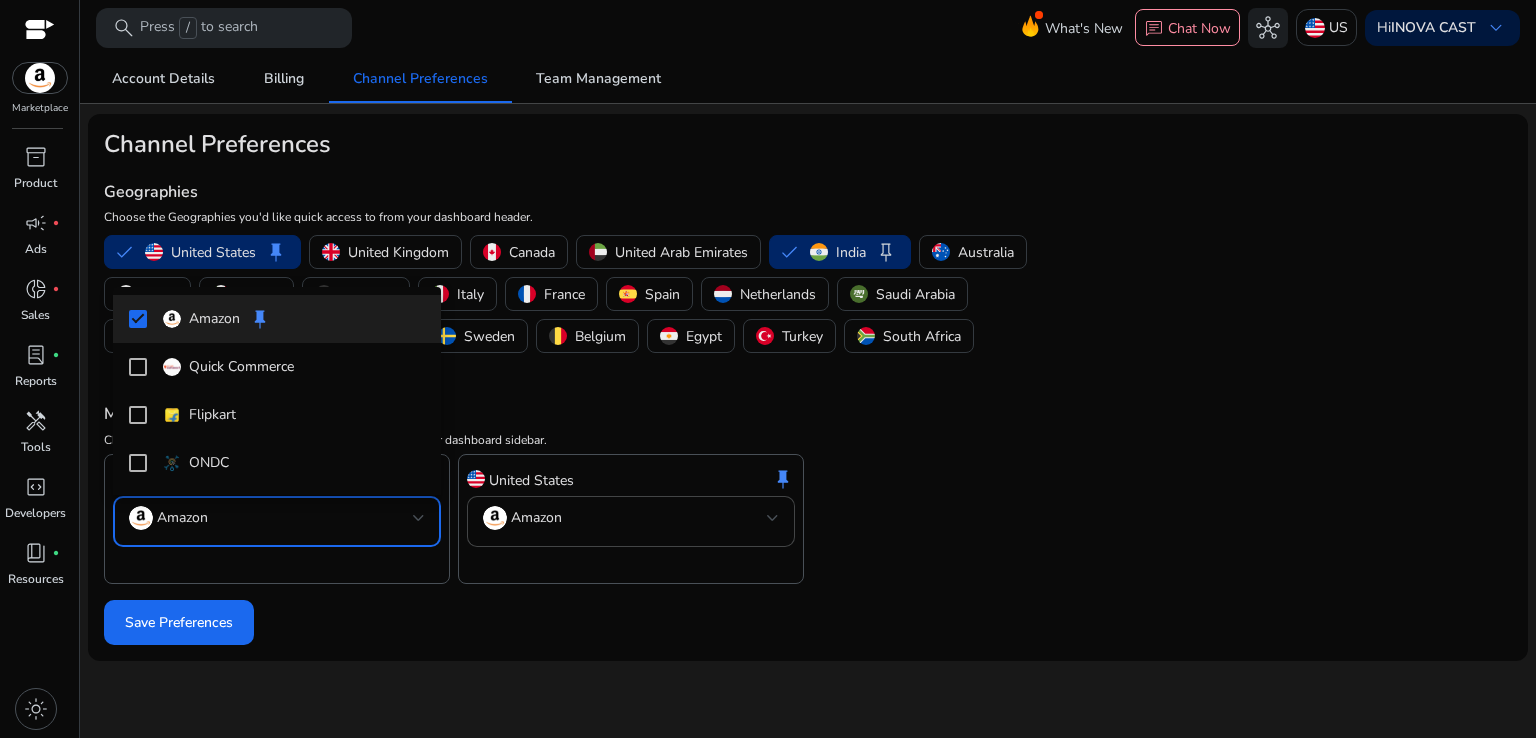 click at bounding box center [768, 369] 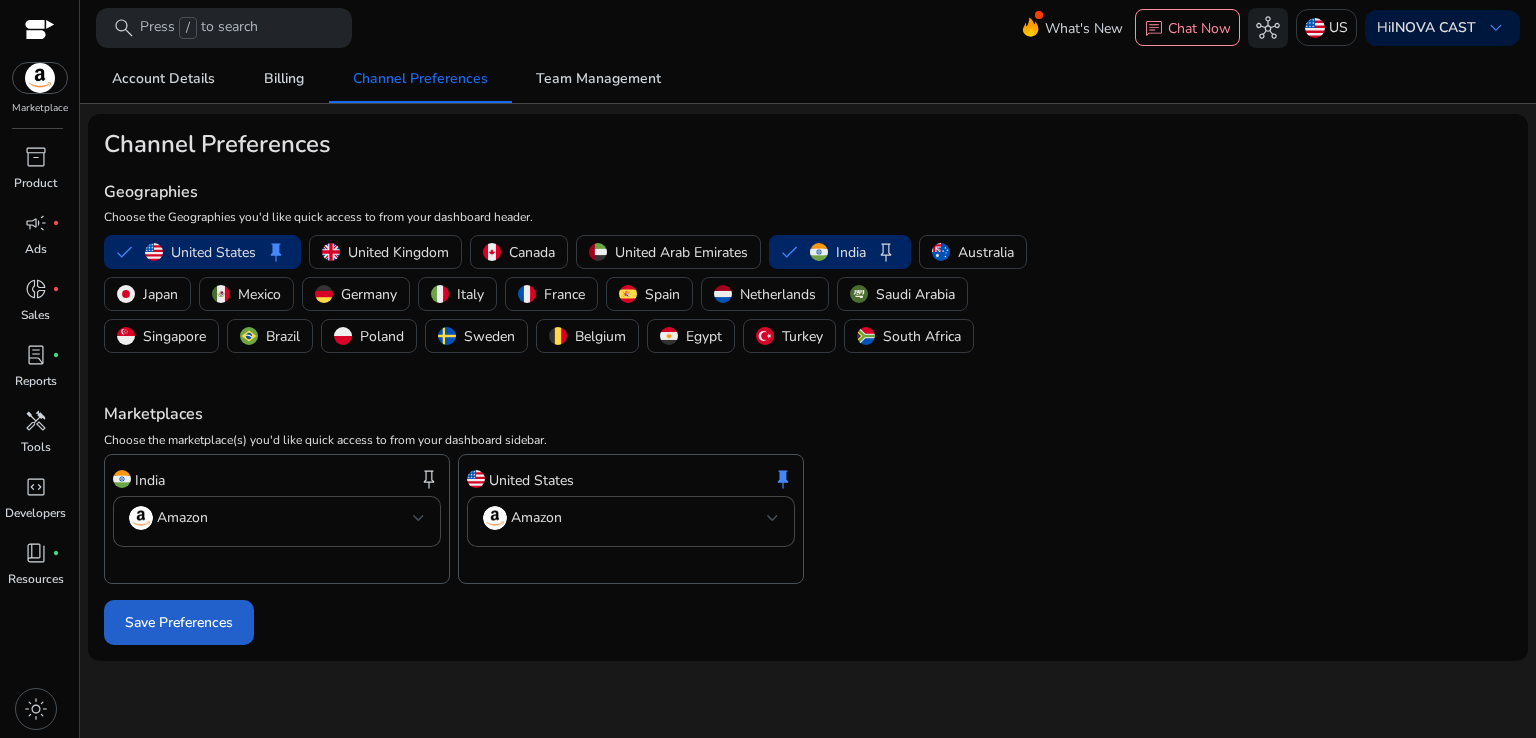 click on "Save Preferences" 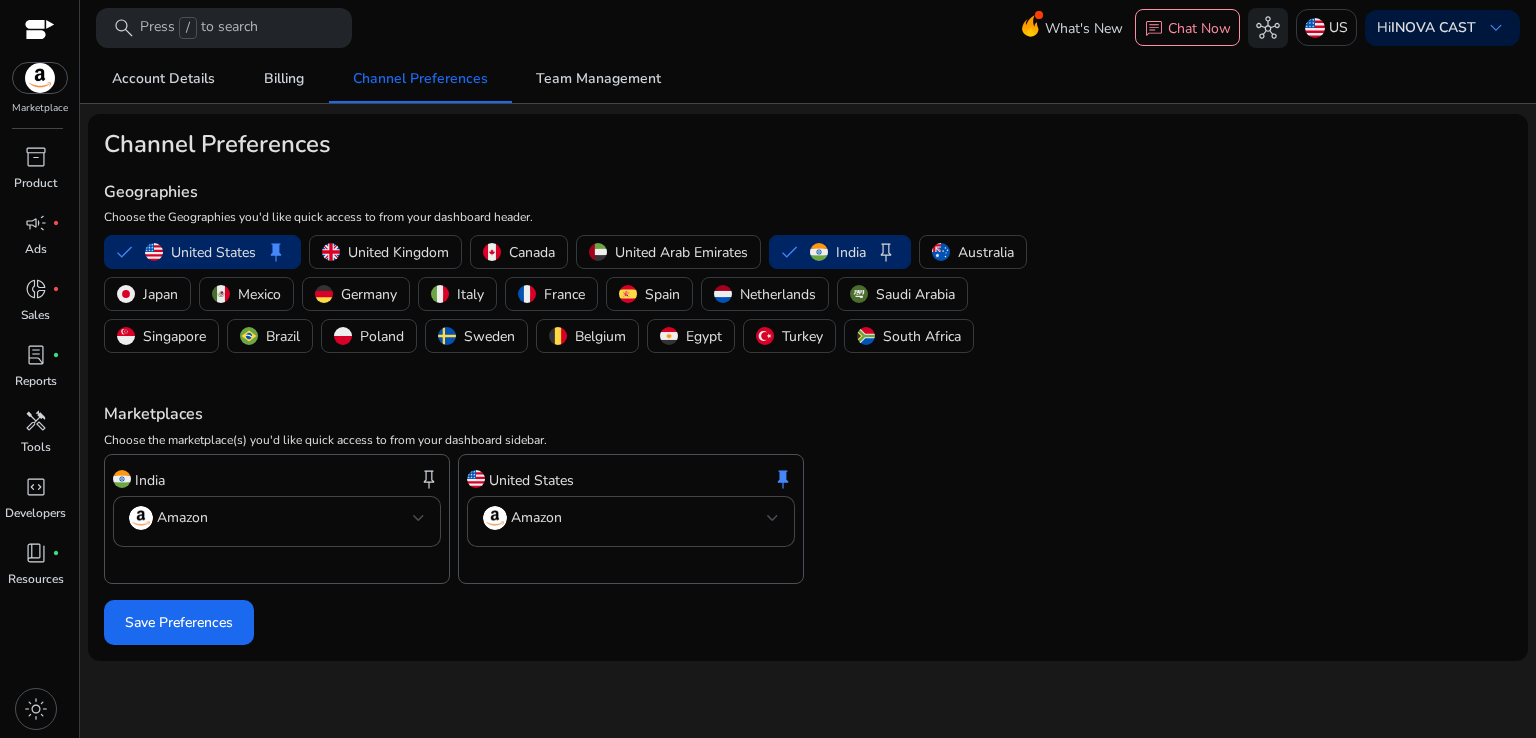 click on "[COUNTRY]  keep" 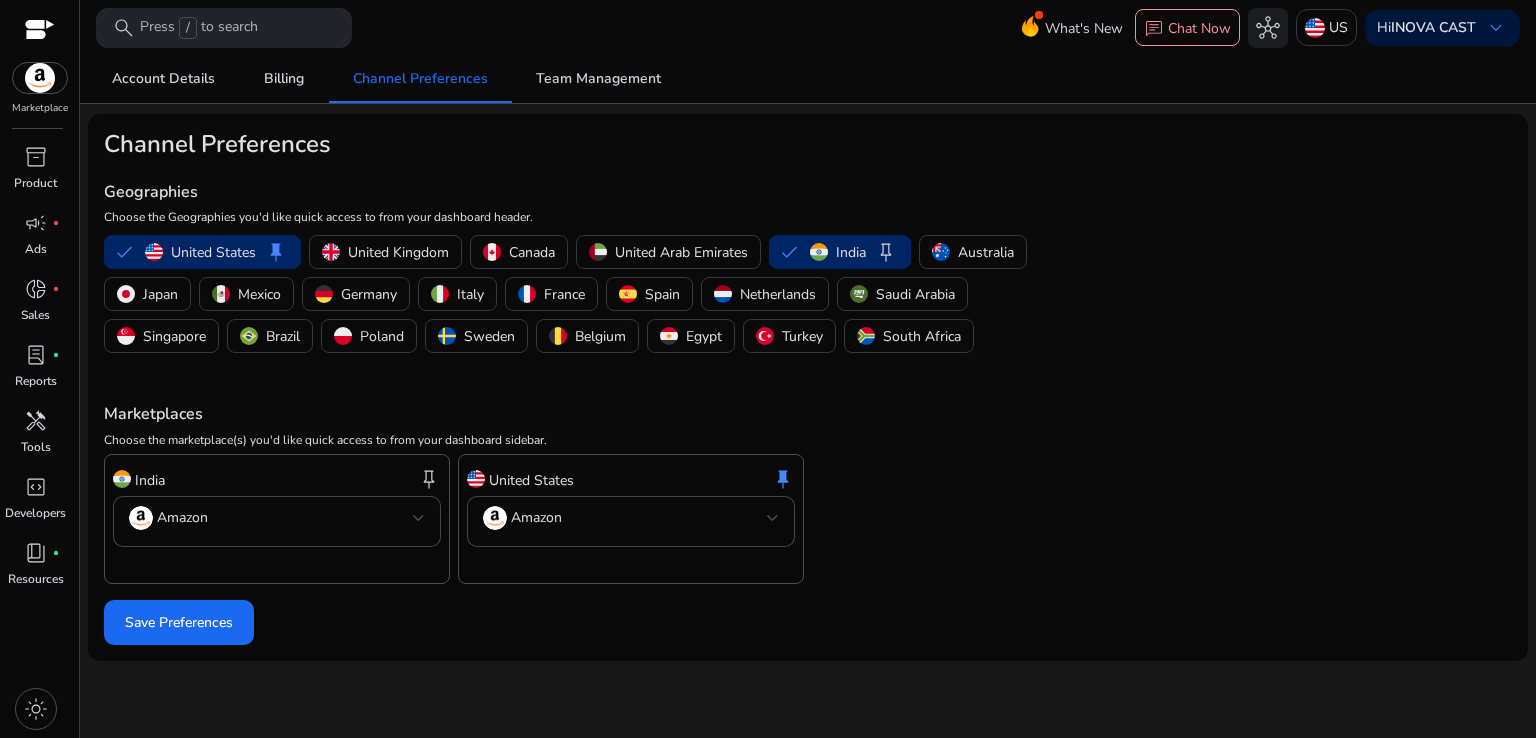 click at bounding box center [277, 565] 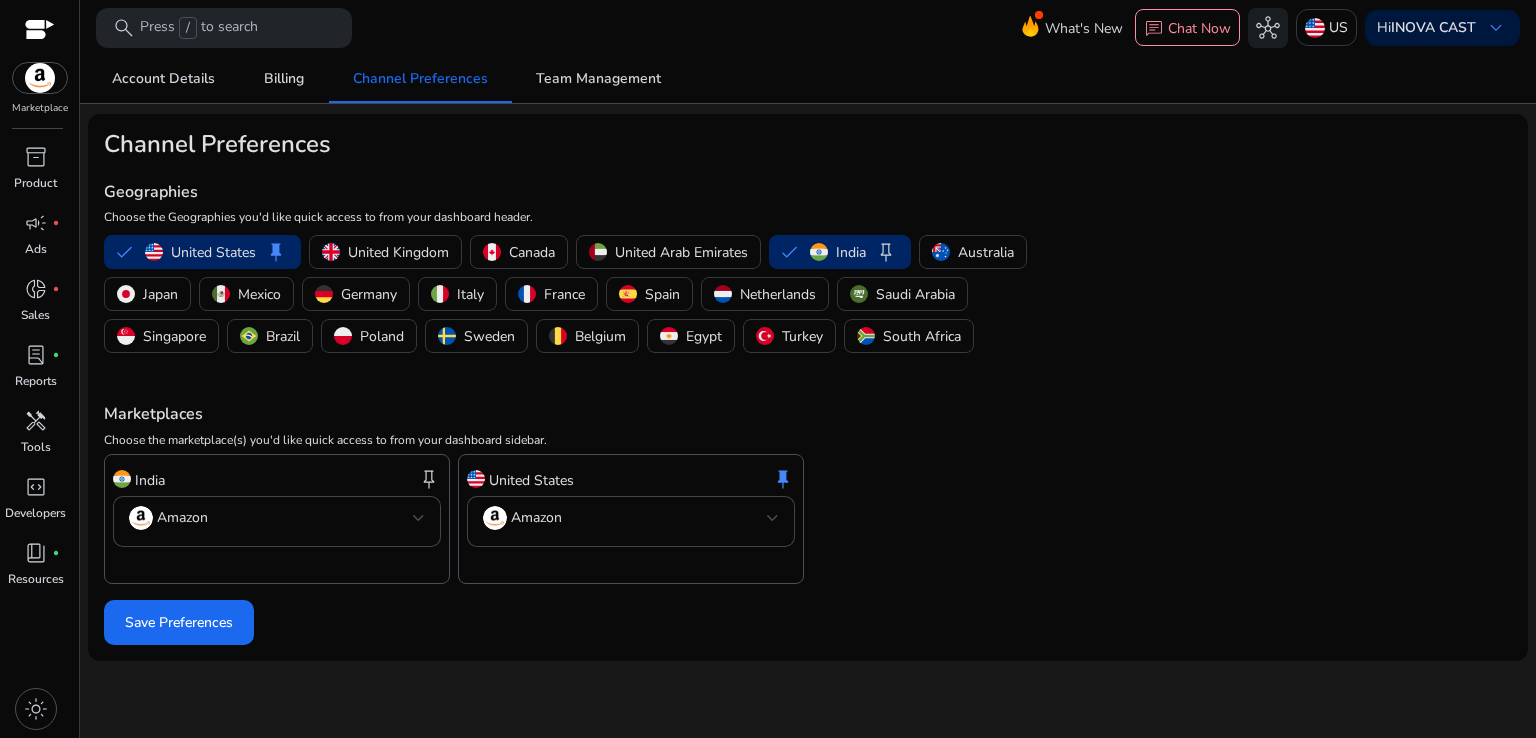 click on "[COUNTRY]  keep" 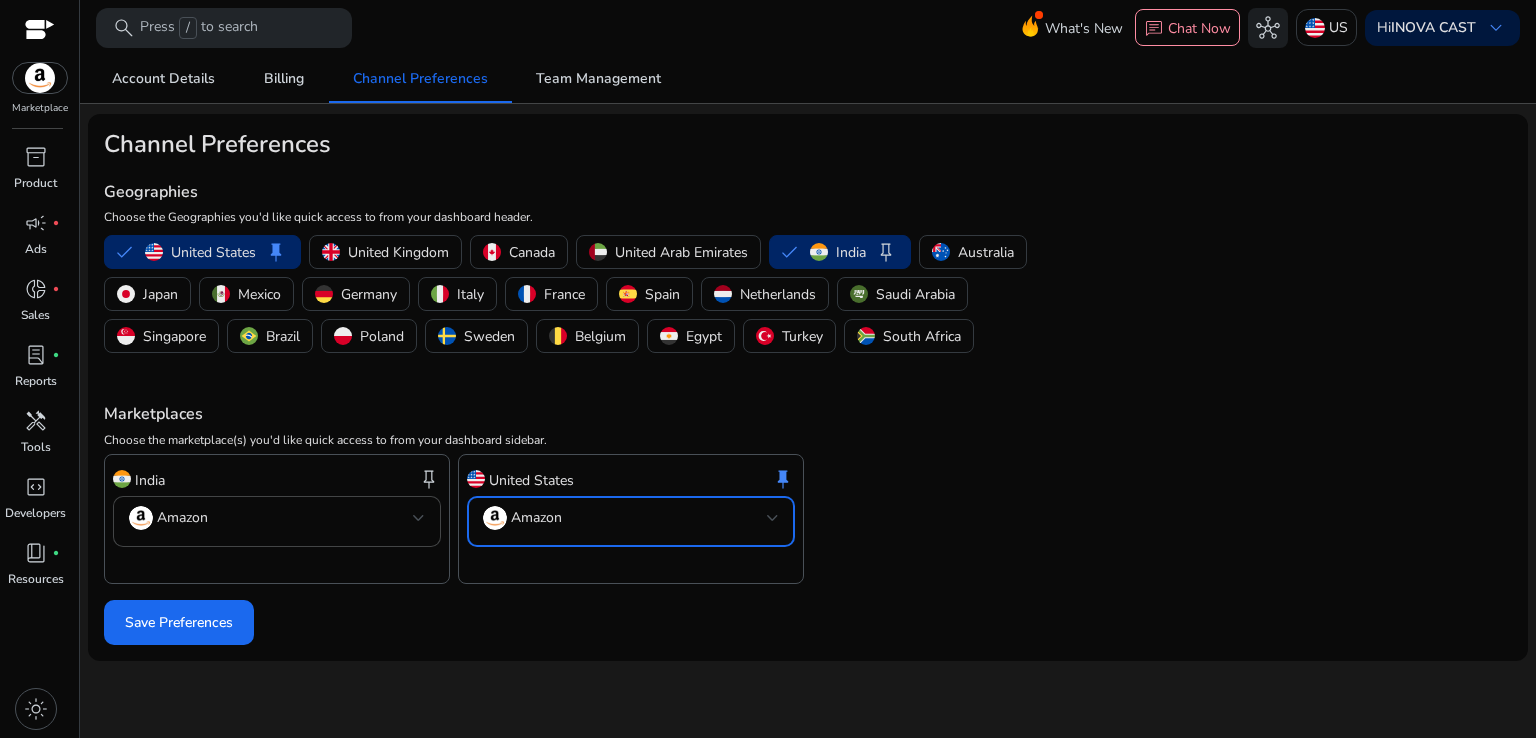 click on "Amazon" at bounding box center (625, 518) 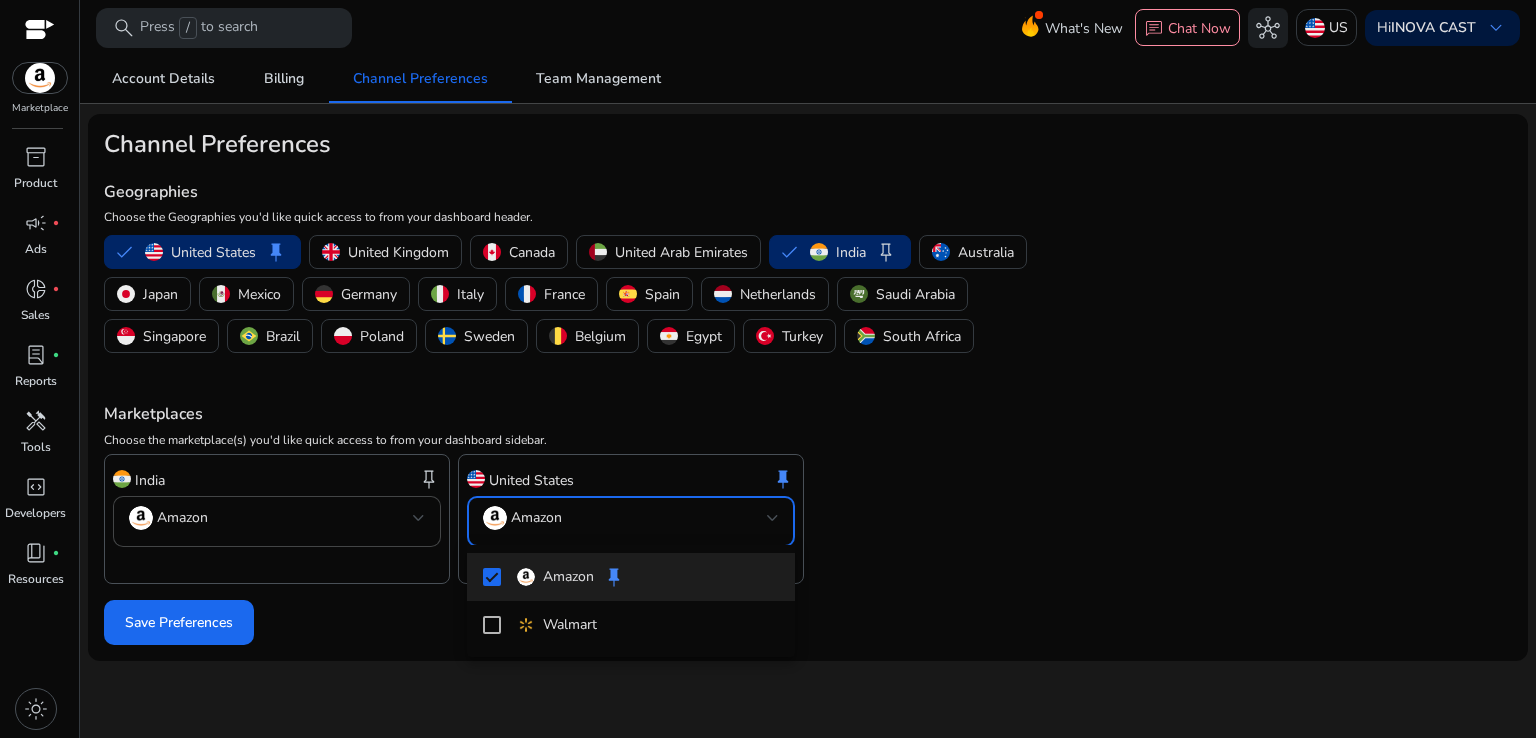 click at bounding box center (768, 369) 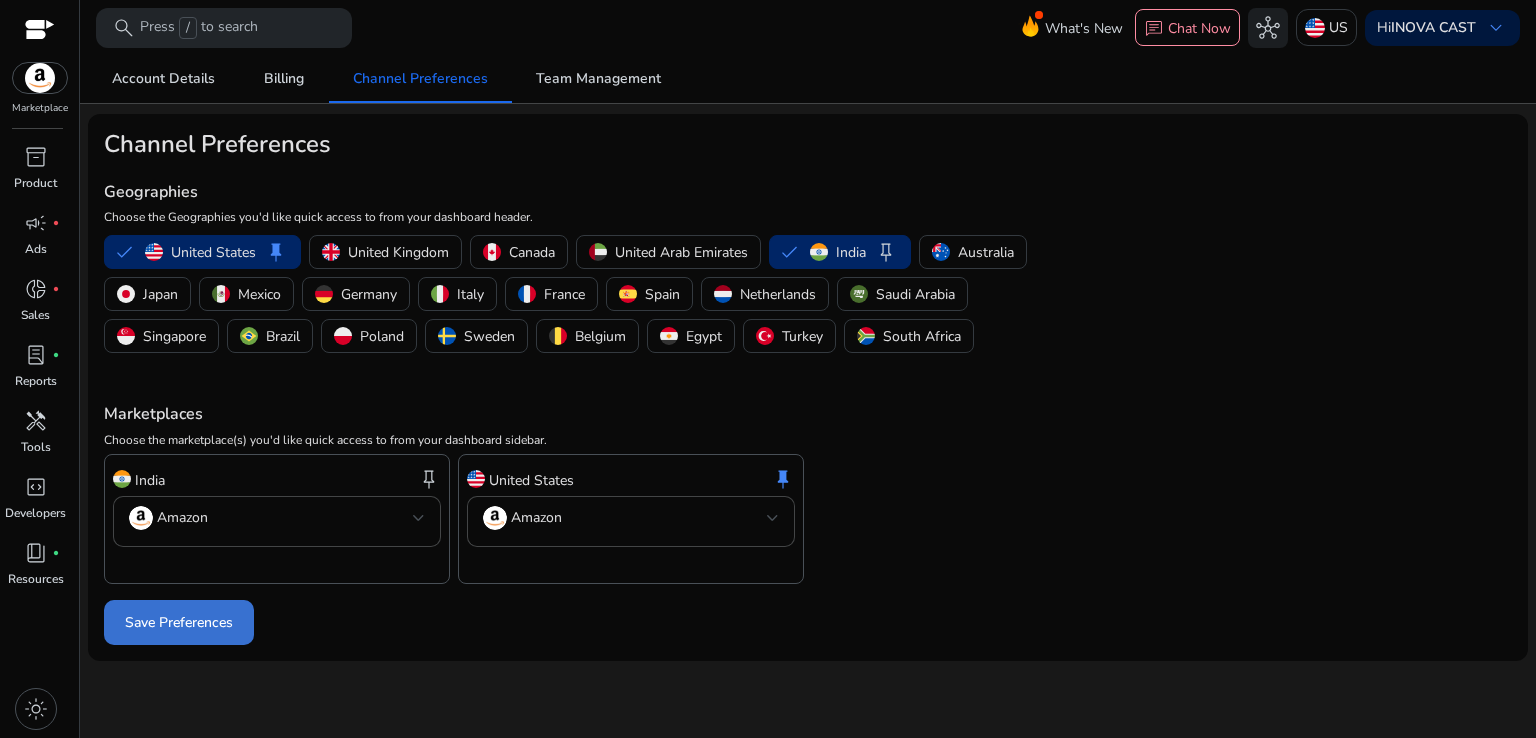 click on "Save Preferences" 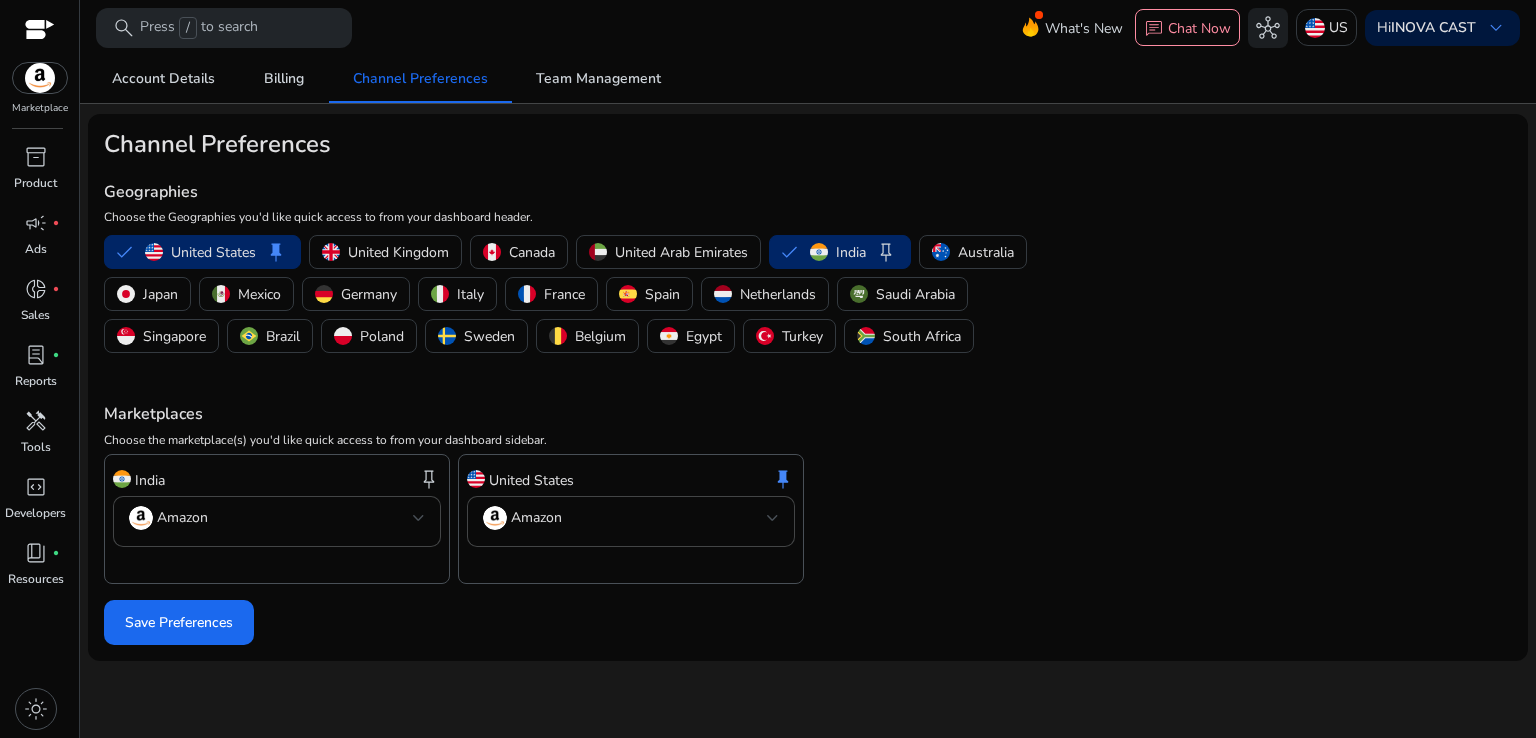 click on "Channel Preferences Geographies  Choose the Geographies you'd like quick access to from your dashboard header.   [COUNTRY]   keep   [COUNTRY]   [COUNTRY]   [COUNTRY]   [COUNTRY]   keep   [COUNTRY]   [COUNTRY]   [COUNTRY]   [COUNTRY]   [COUNTRY]   [COUNTRY]   [COUNTRY]   [COUNTRY]   [COUNTRY]   [COUNTRY]   [COUNTRY]   [COUNTRY]   [COUNTRY]   [COUNTRY]  Marketplaces  Choose the marketplace(s) you'd like quick access to from your dashboard sidebar.  [COUNTRY]  keep   Amazon  [COUNTRY]  keep   Amazon   Save Preferences" 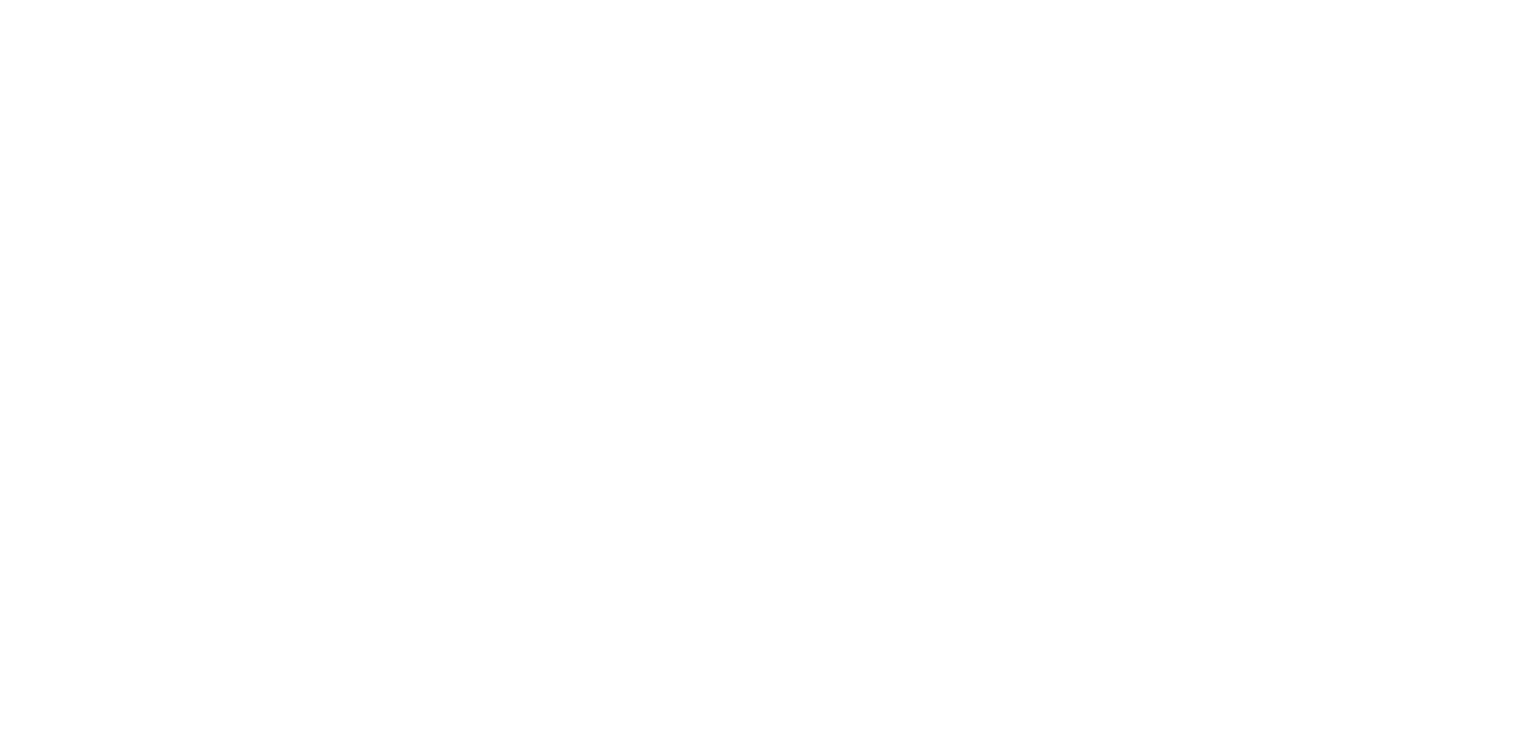 scroll, scrollTop: 0, scrollLeft: 0, axis: both 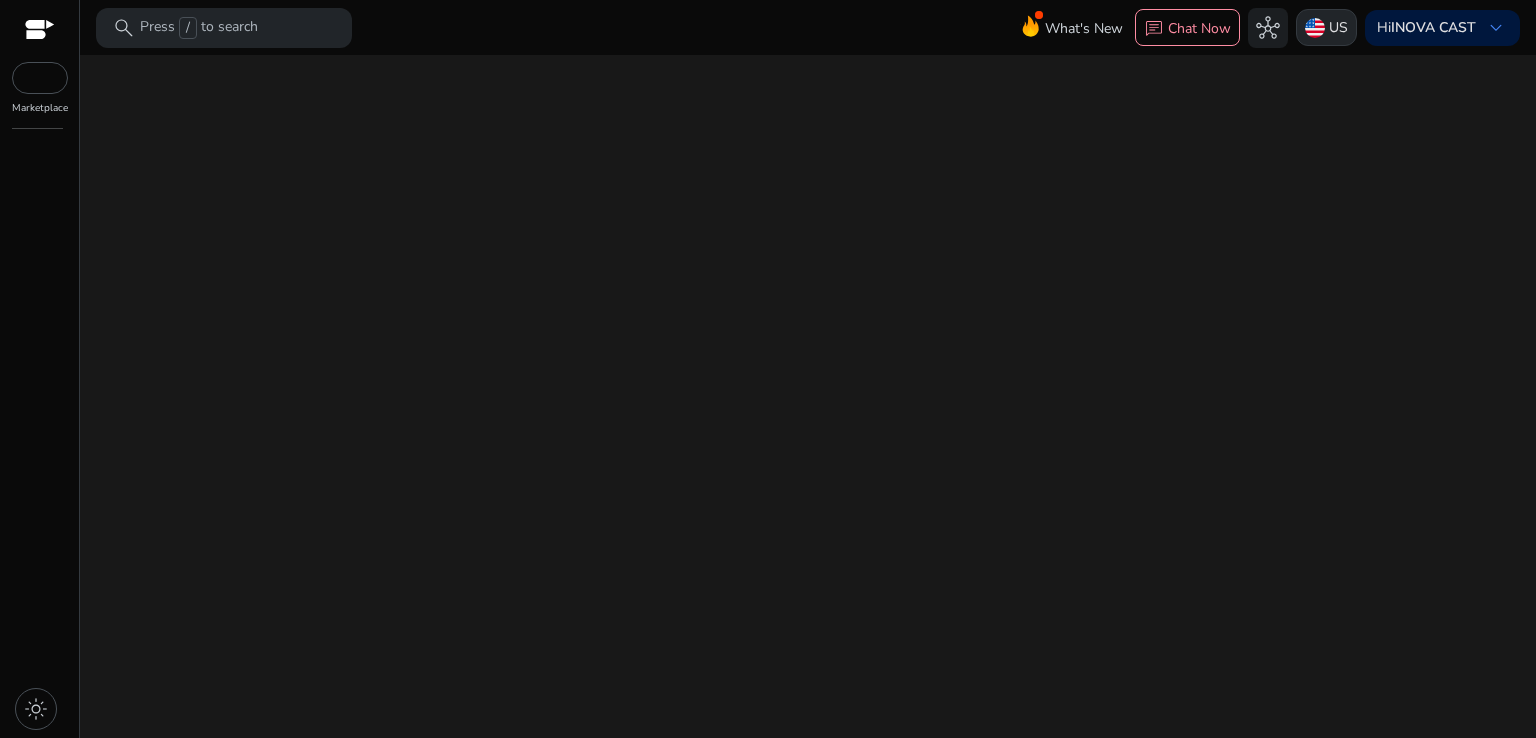 click at bounding box center [1315, 28] 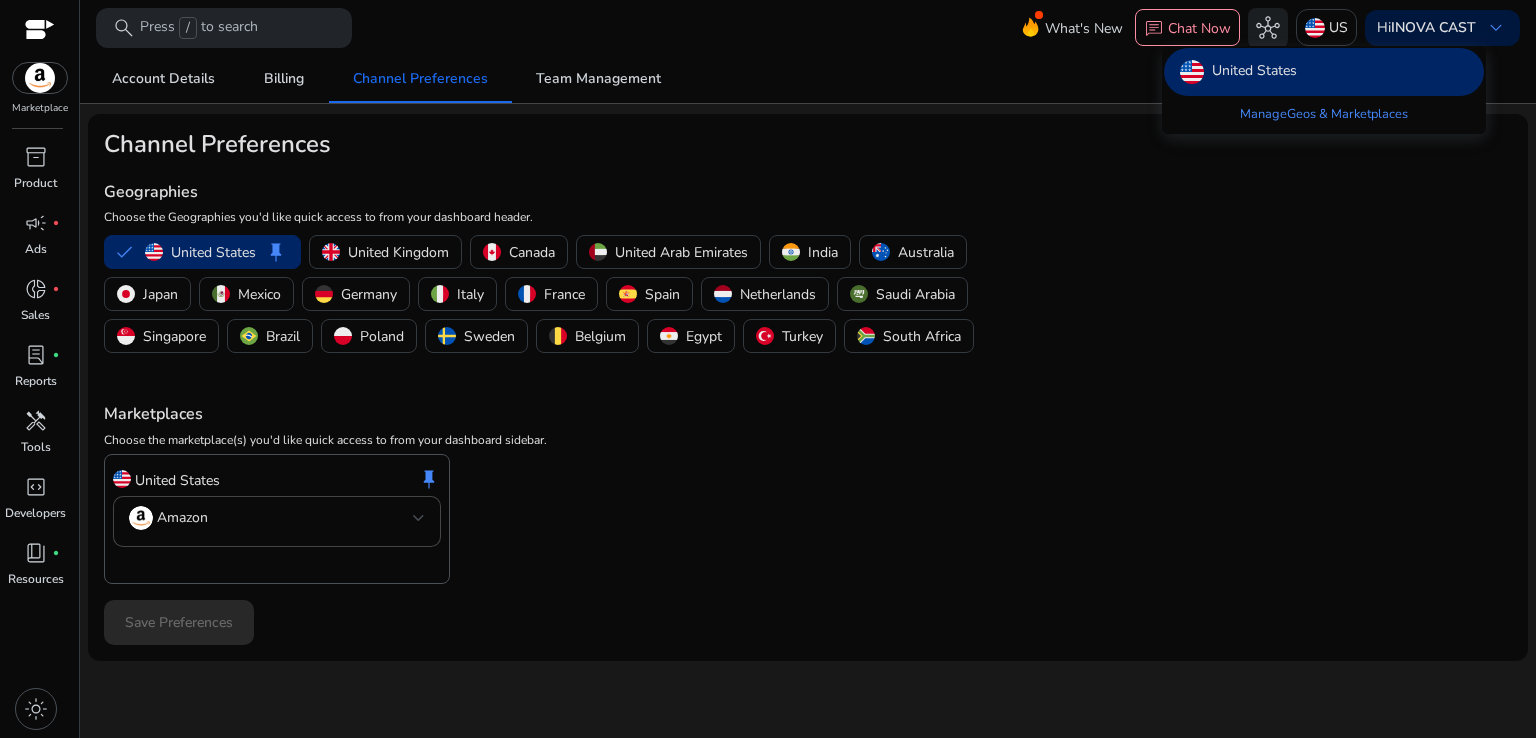 click at bounding box center (768, 369) 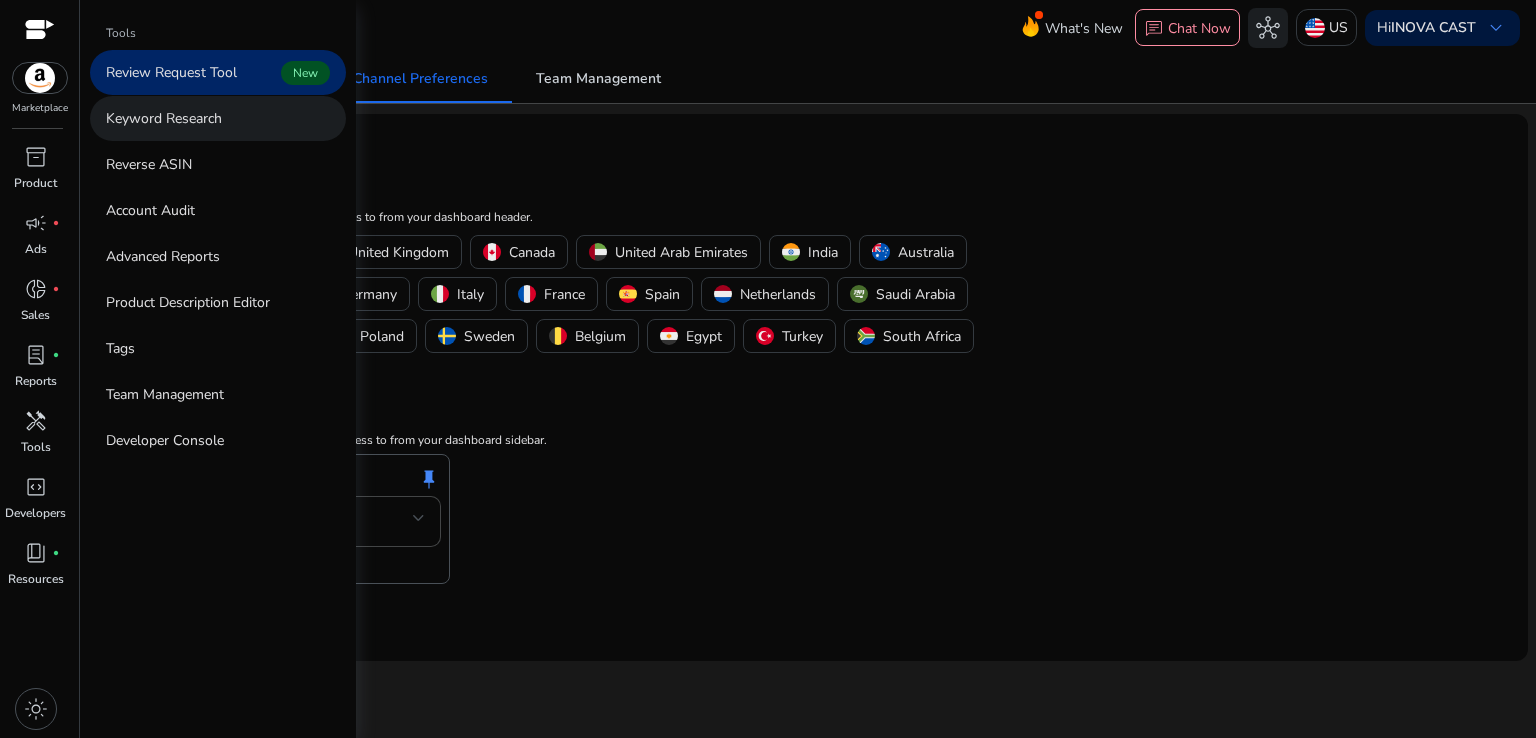 click on "Keyword Research" at bounding box center (164, 118) 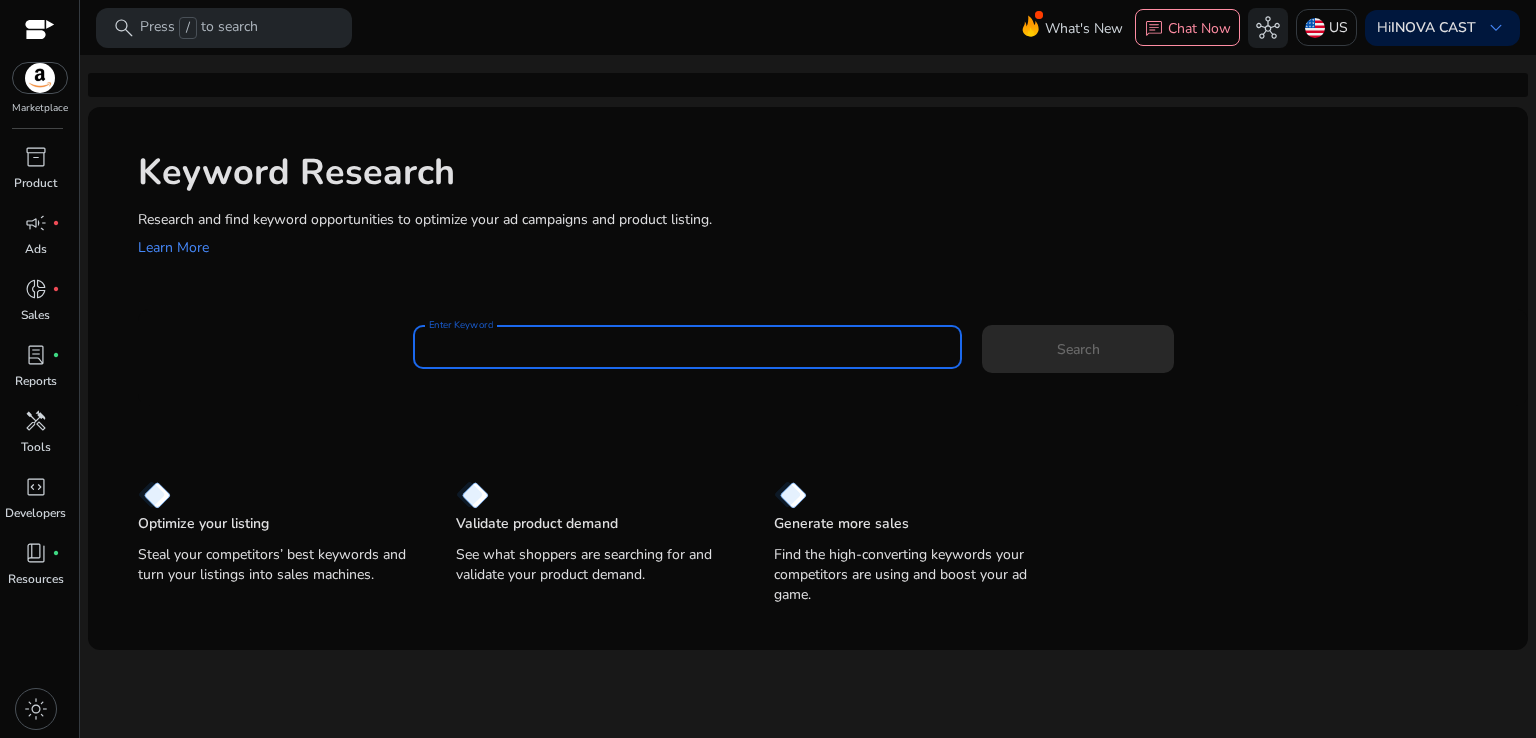 click on "Enter Keyword" at bounding box center (688, 347) 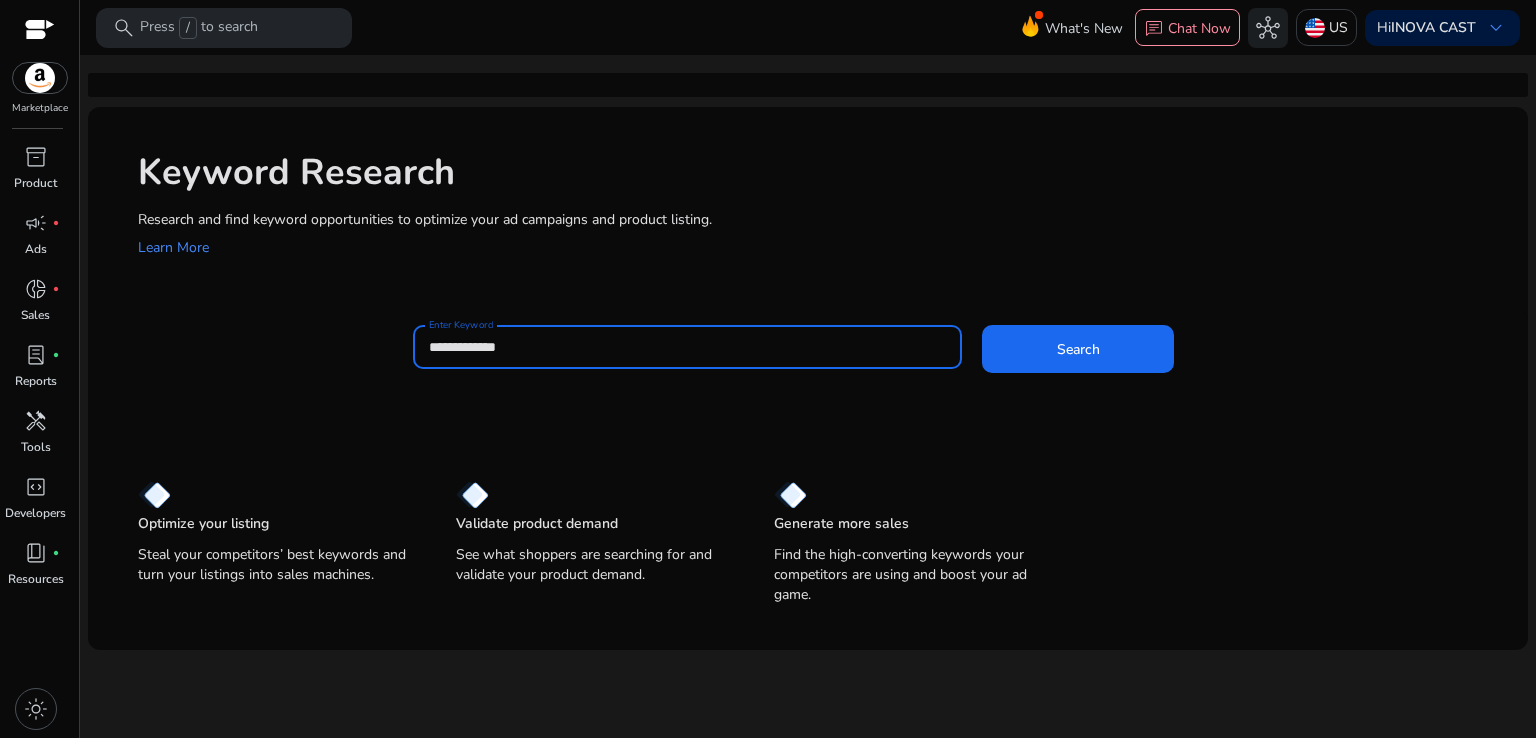 scroll, scrollTop: 0, scrollLeft: 0, axis: both 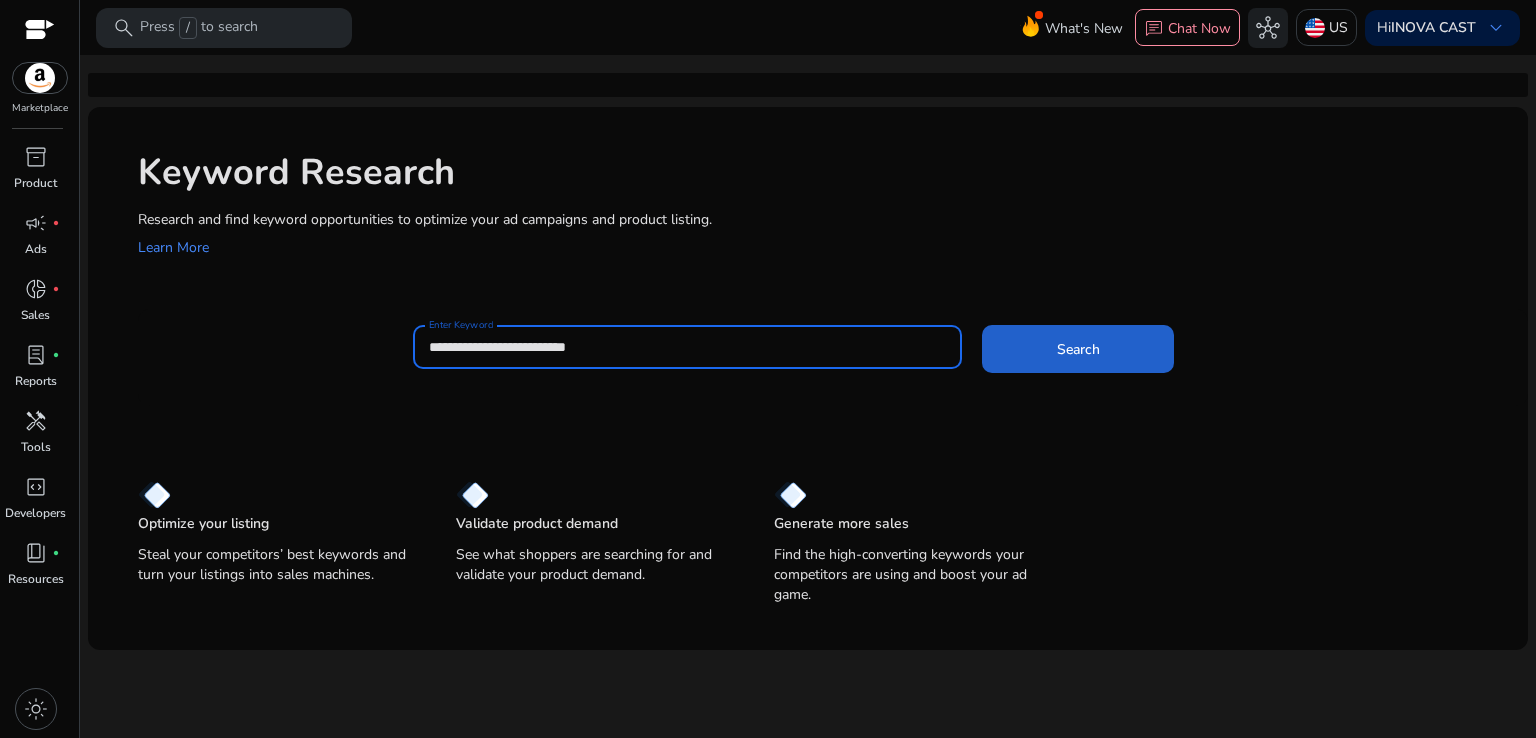 type on "**********" 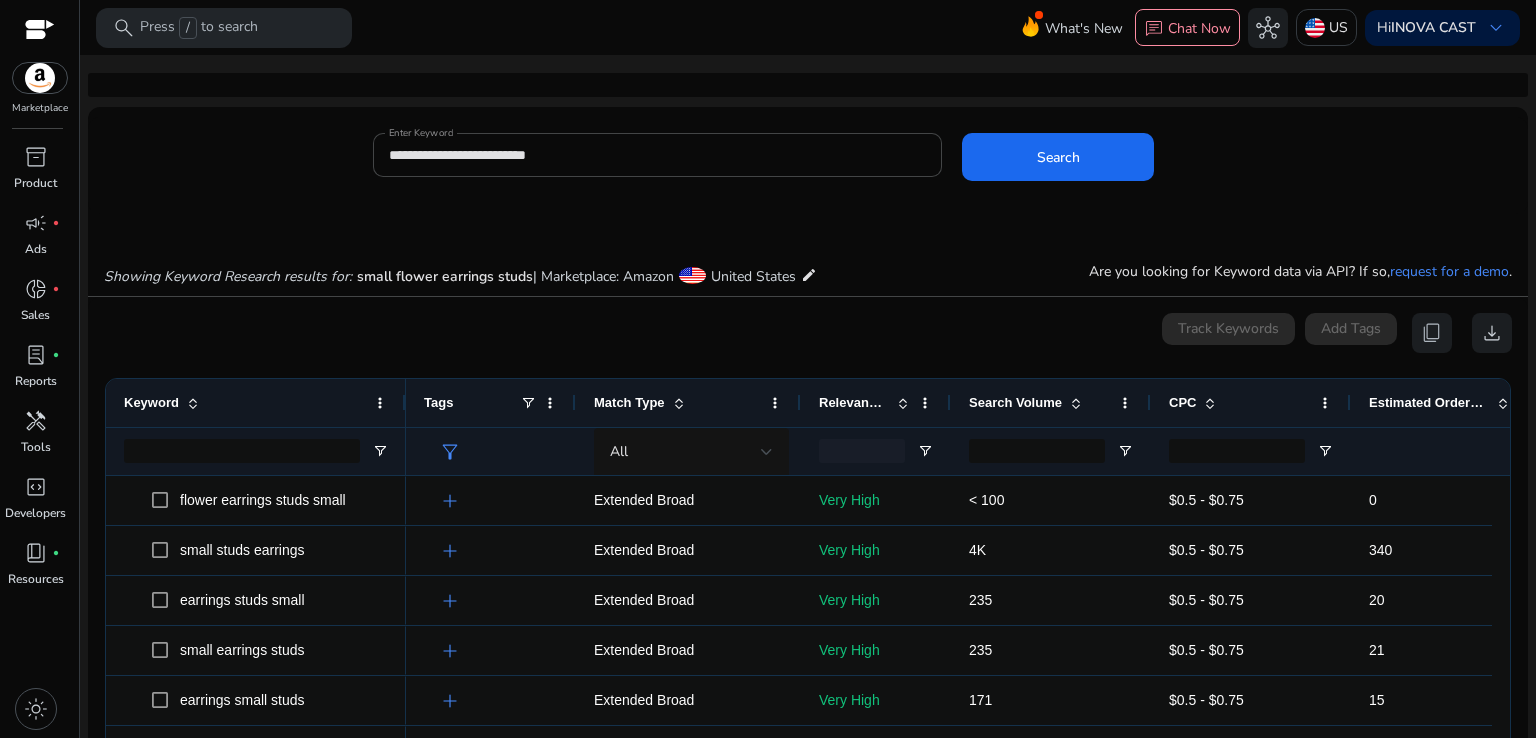 scroll, scrollTop: 214, scrollLeft: 0, axis: vertical 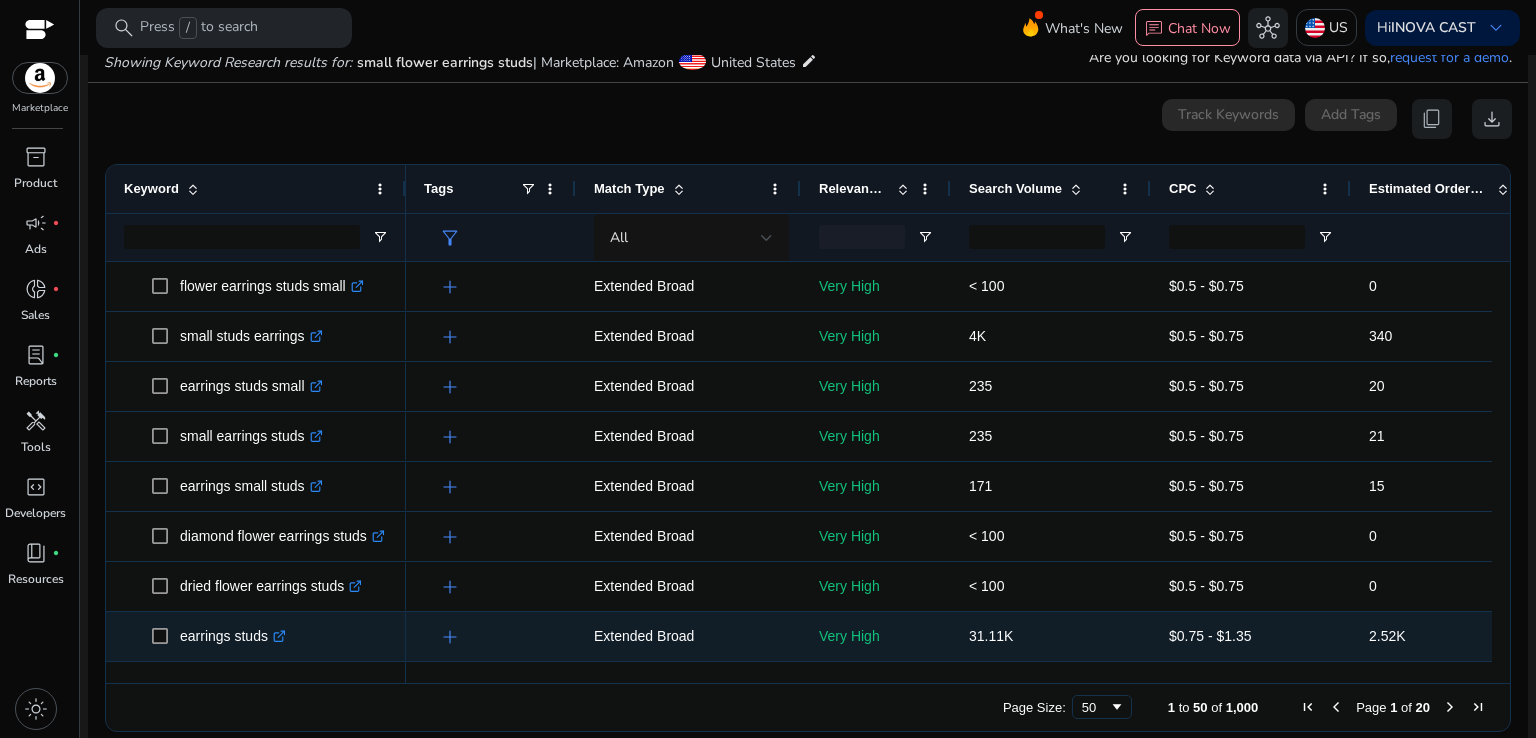 type 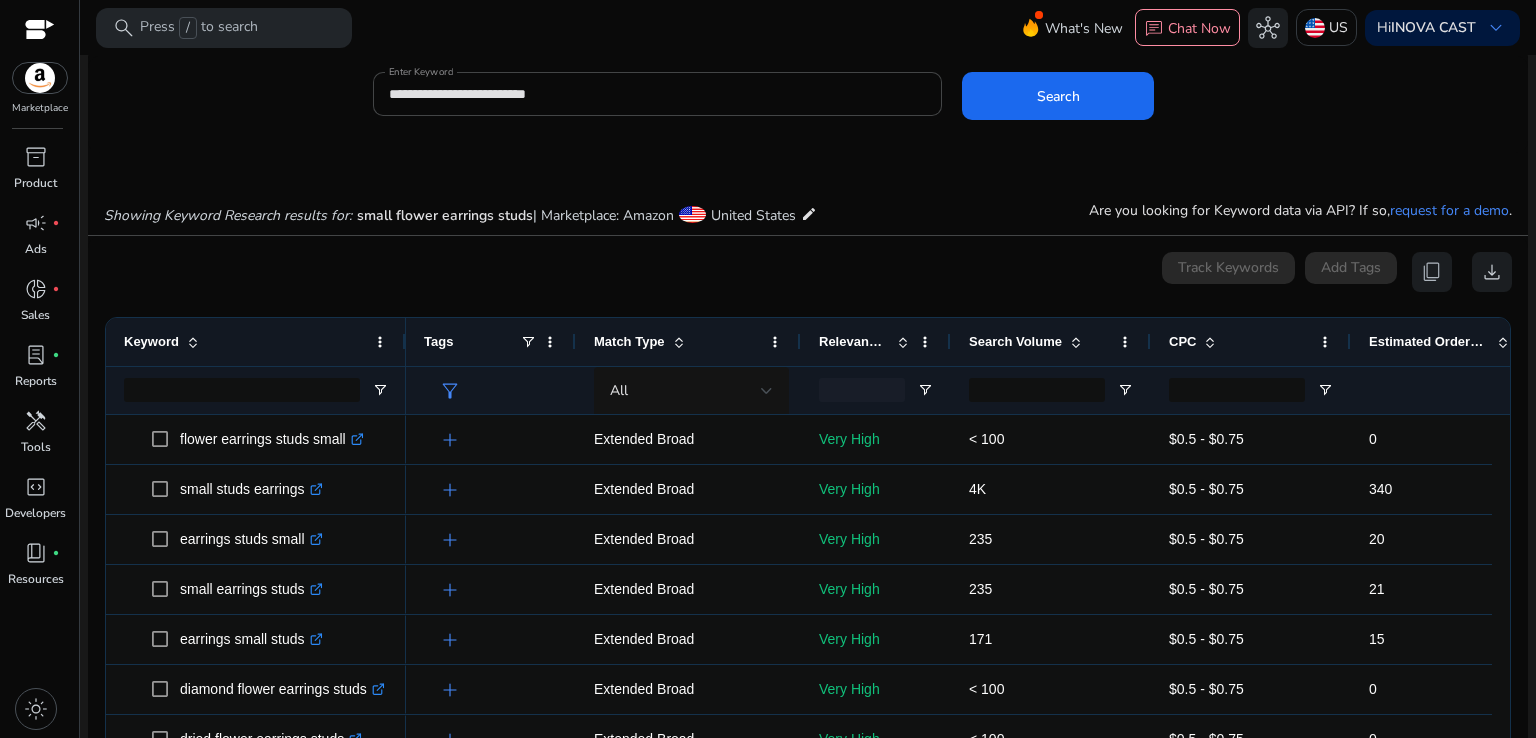 scroll, scrollTop: 0, scrollLeft: 0, axis: both 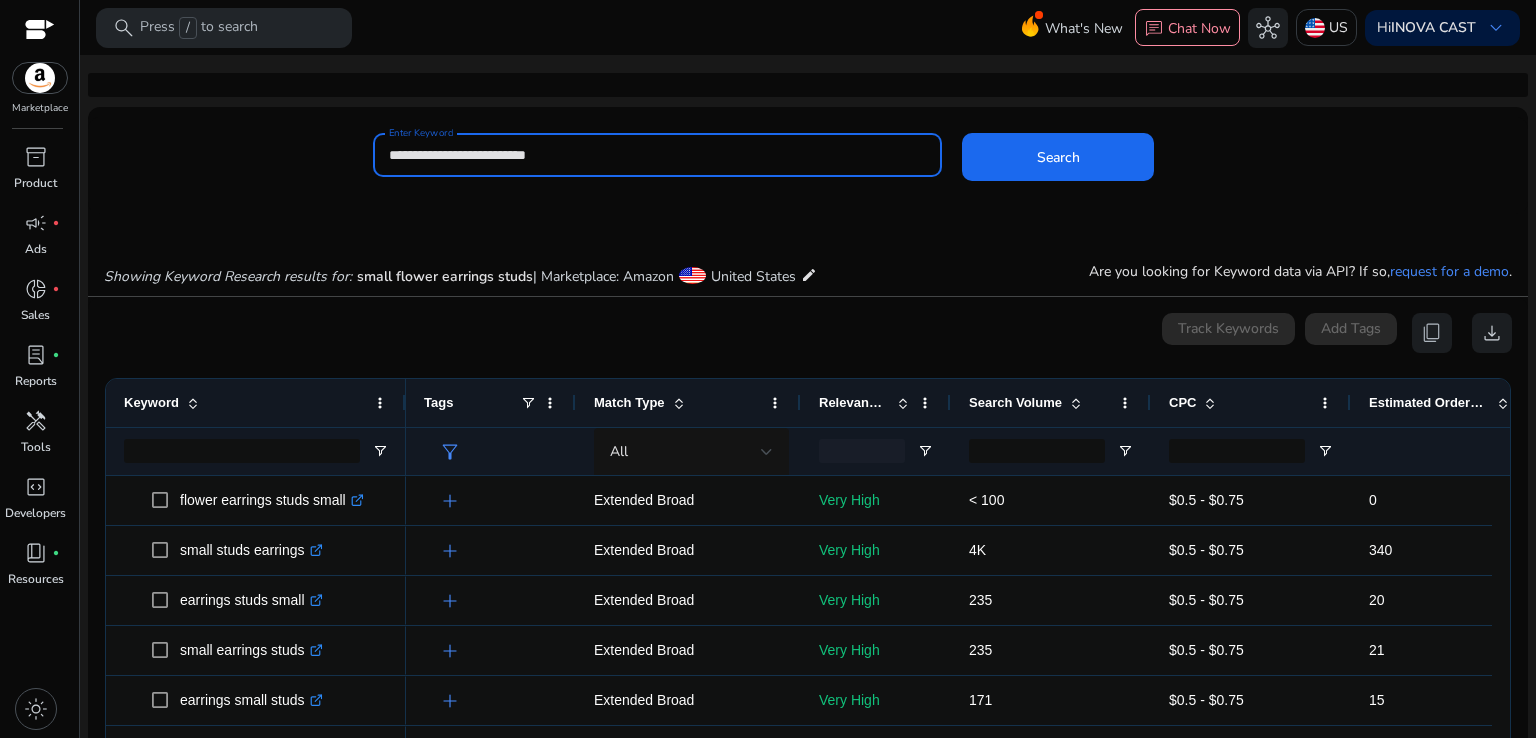 click on "**********" at bounding box center (658, 155) 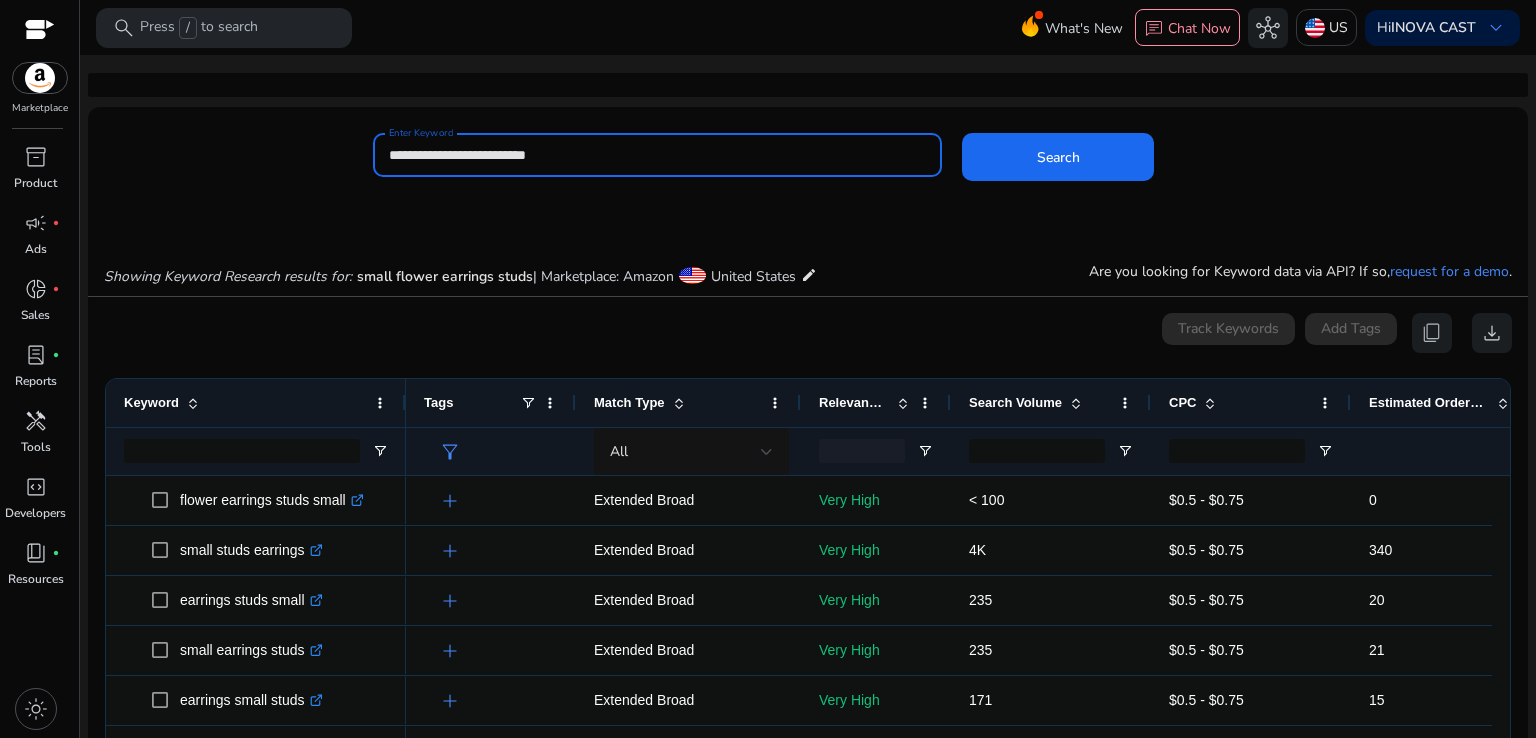 drag, startPoint x: 588, startPoint y: 149, endPoint x: 357, endPoint y: 154, distance: 231.05411 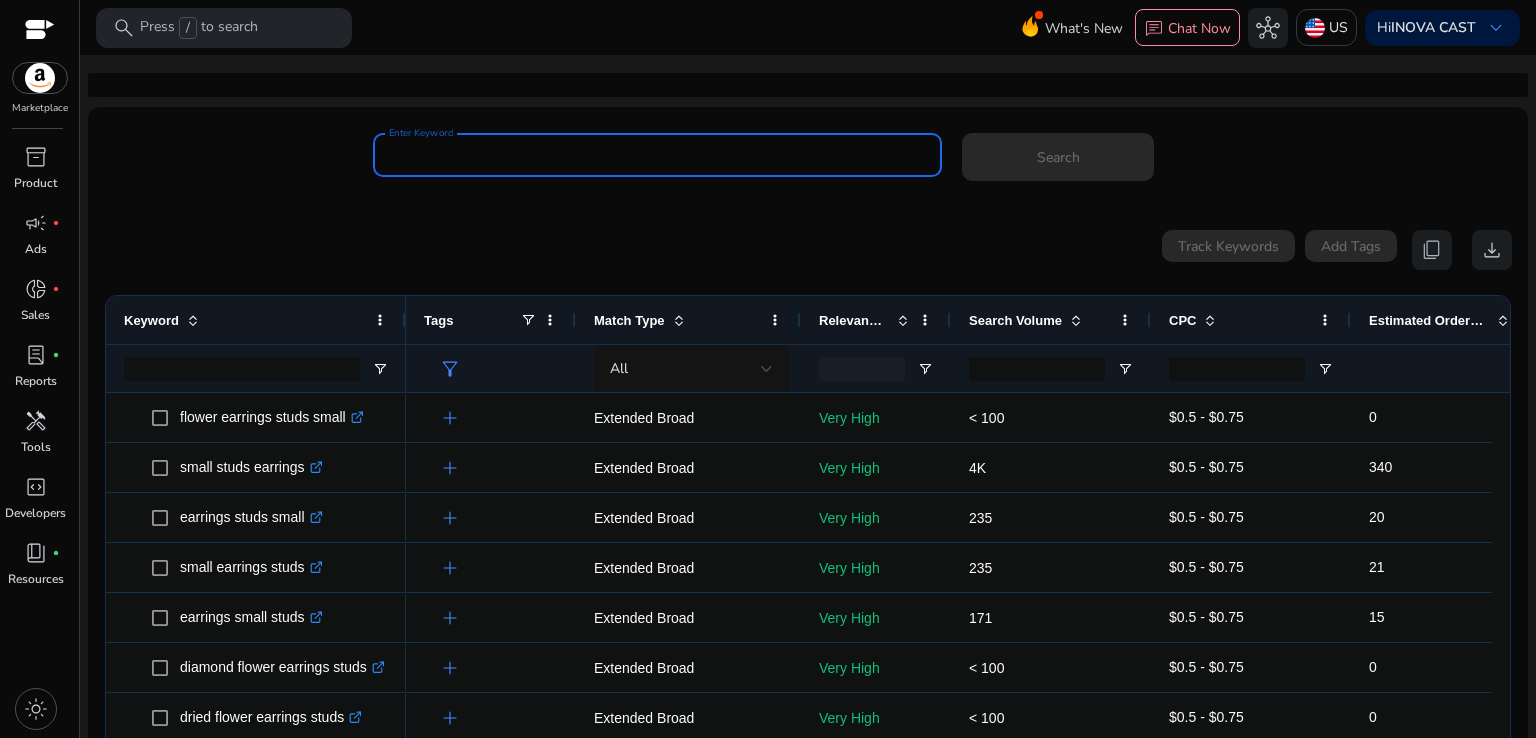 paste on "**********" 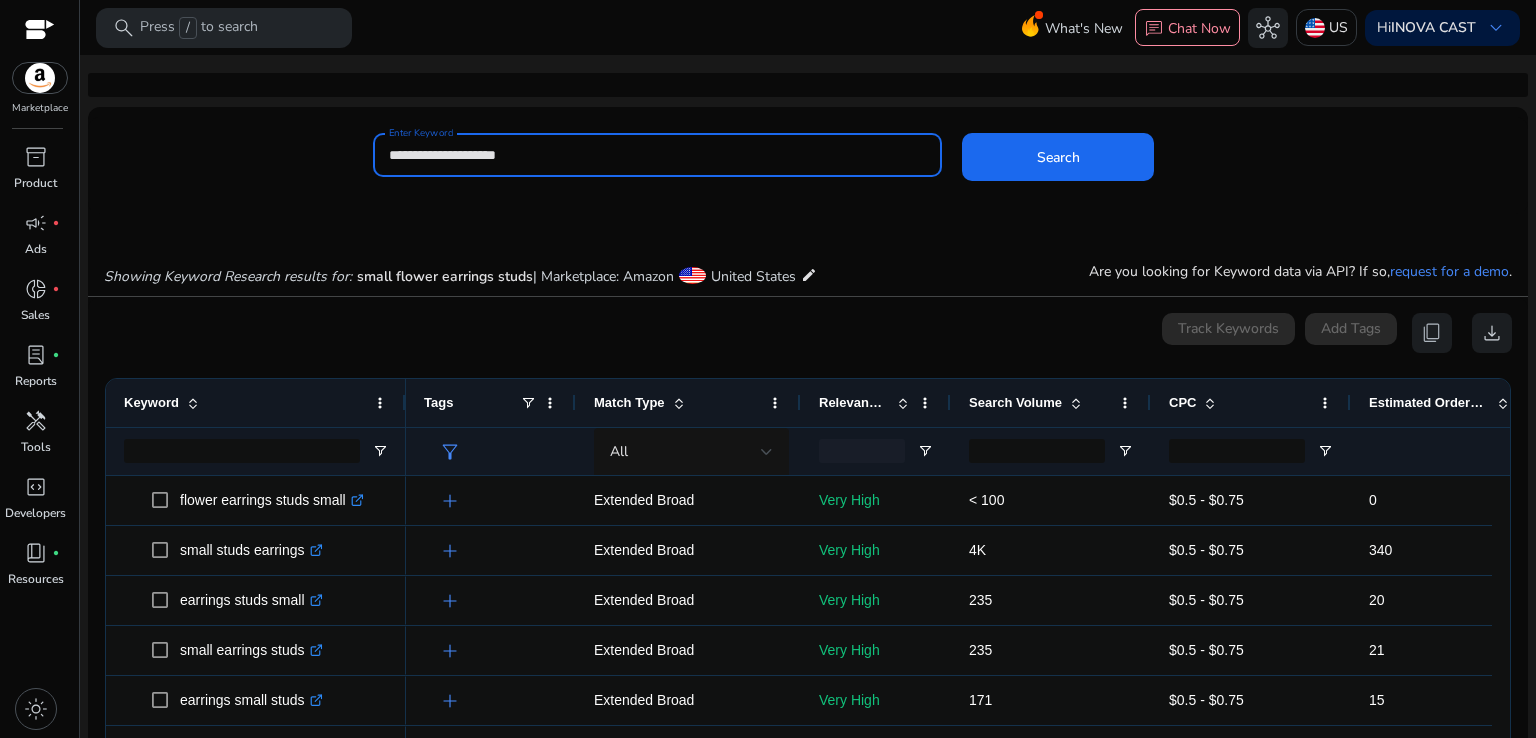 type on "**********" 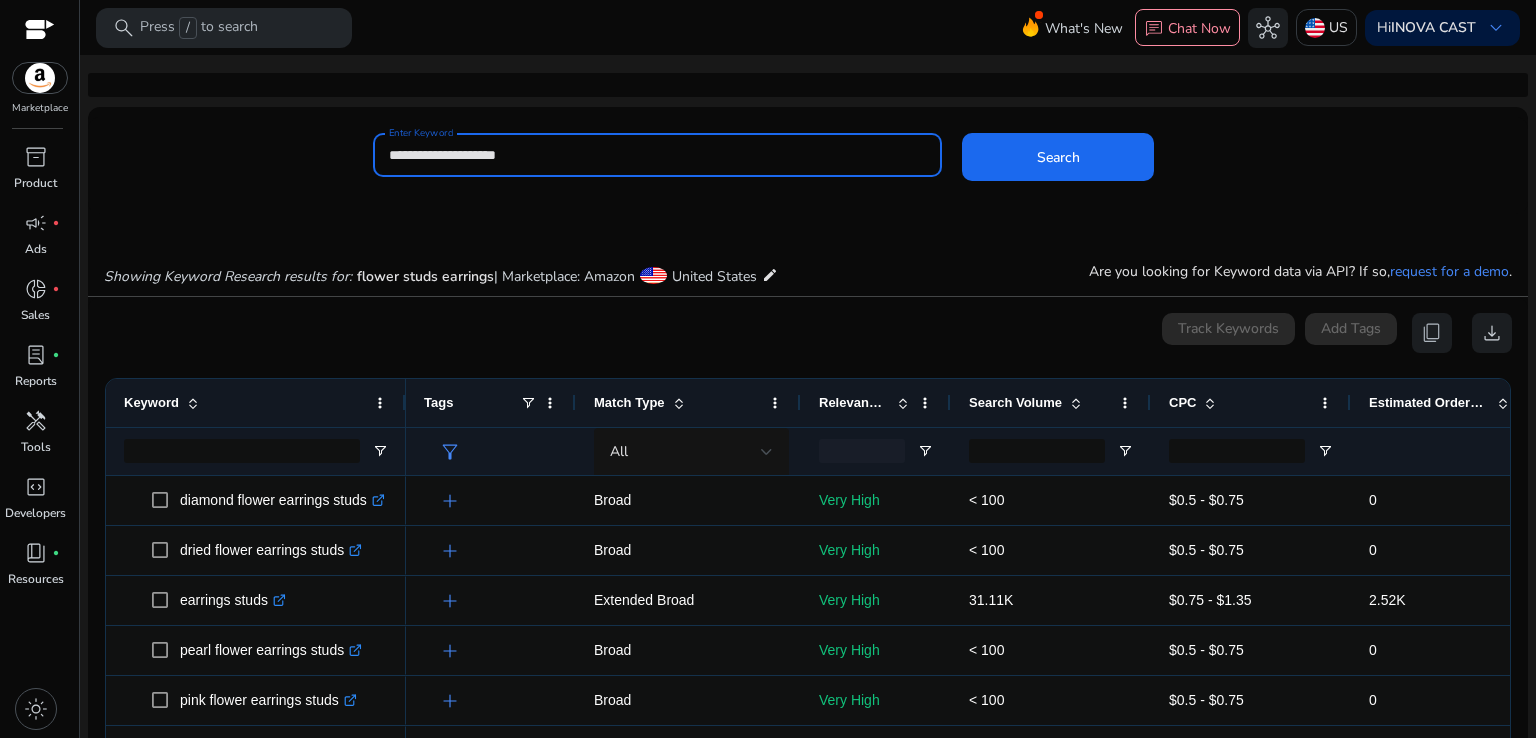 scroll, scrollTop: 214, scrollLeft: 0, axis: vertical 